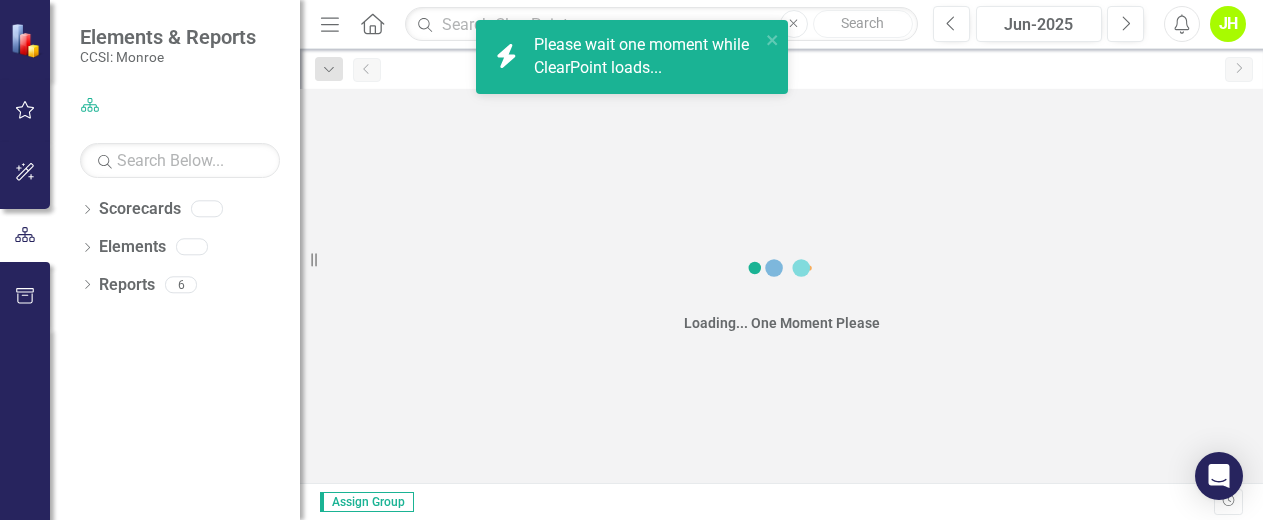 scroll, scrollTop: 0, scrollLeft: 0, axis: both 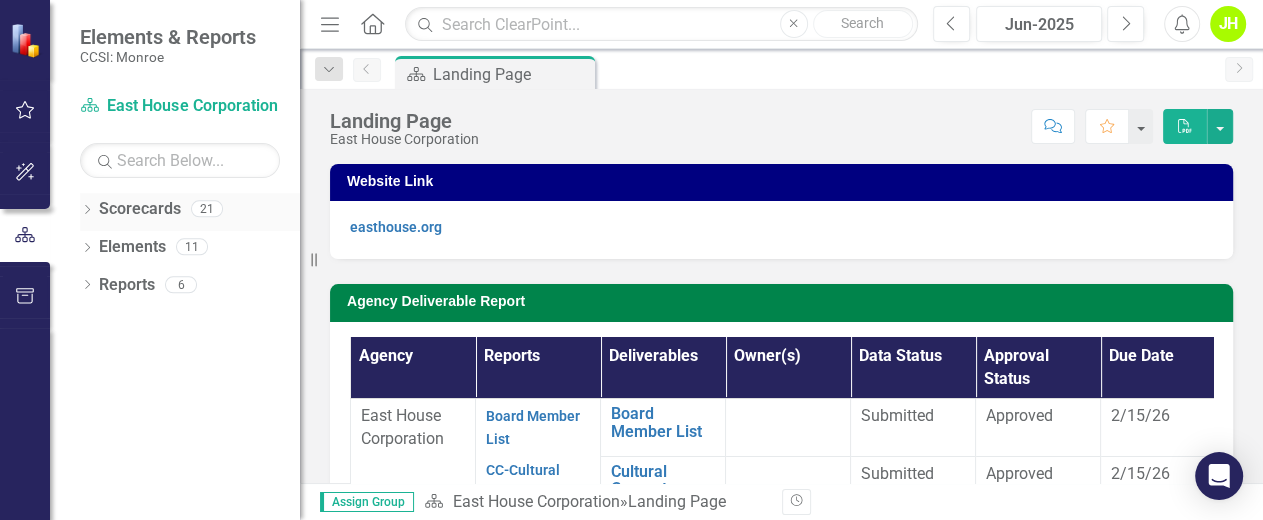 click on "Dropdown" at bounding box center (87, 211) 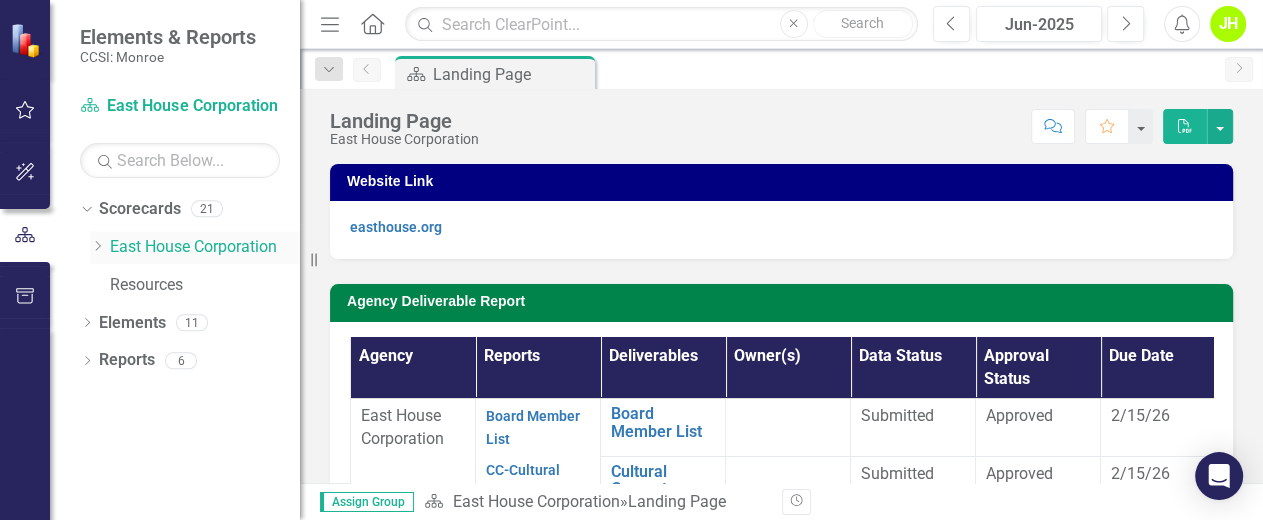 click on "East House Corporation" at bounding box center (205, 247) 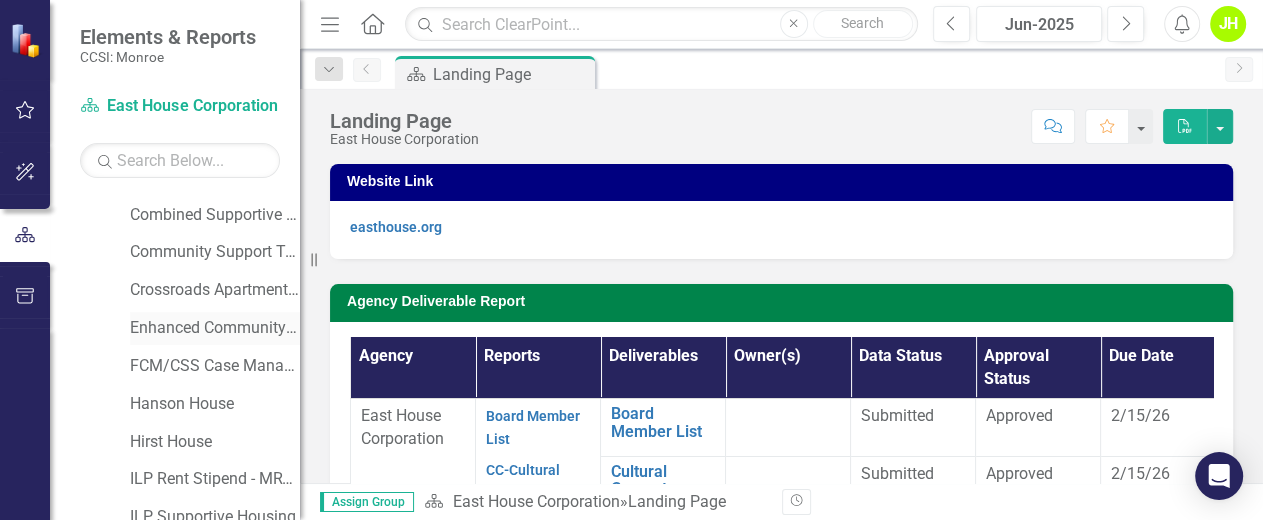 scroll, scrollTop: 266, scrollLeft: 0, axis: vertical 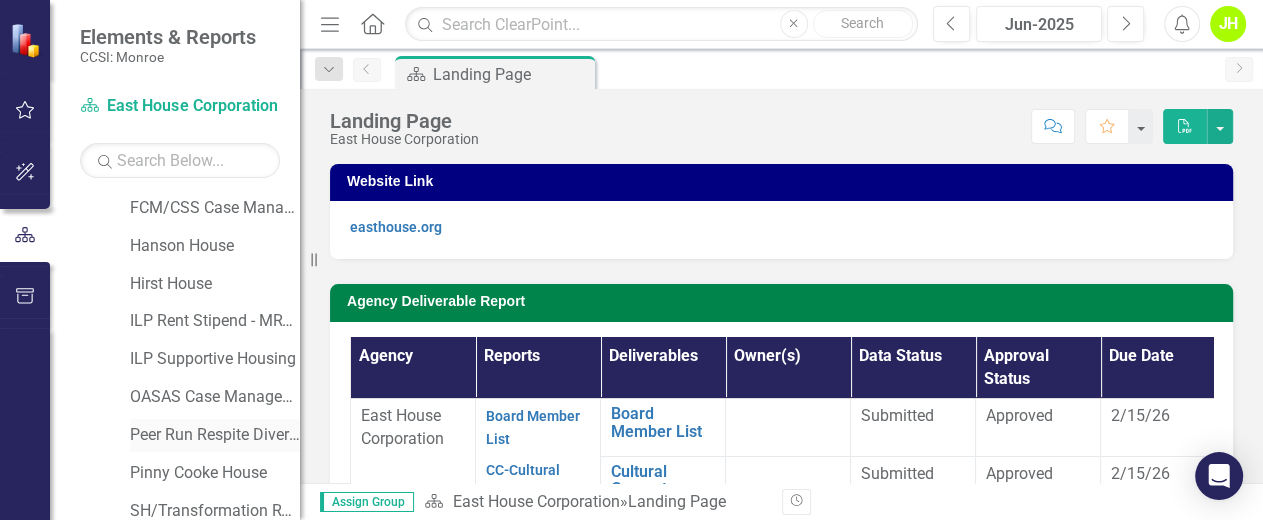 click on "Peer Run Respite Diversion" at bounding box center (215, 435) 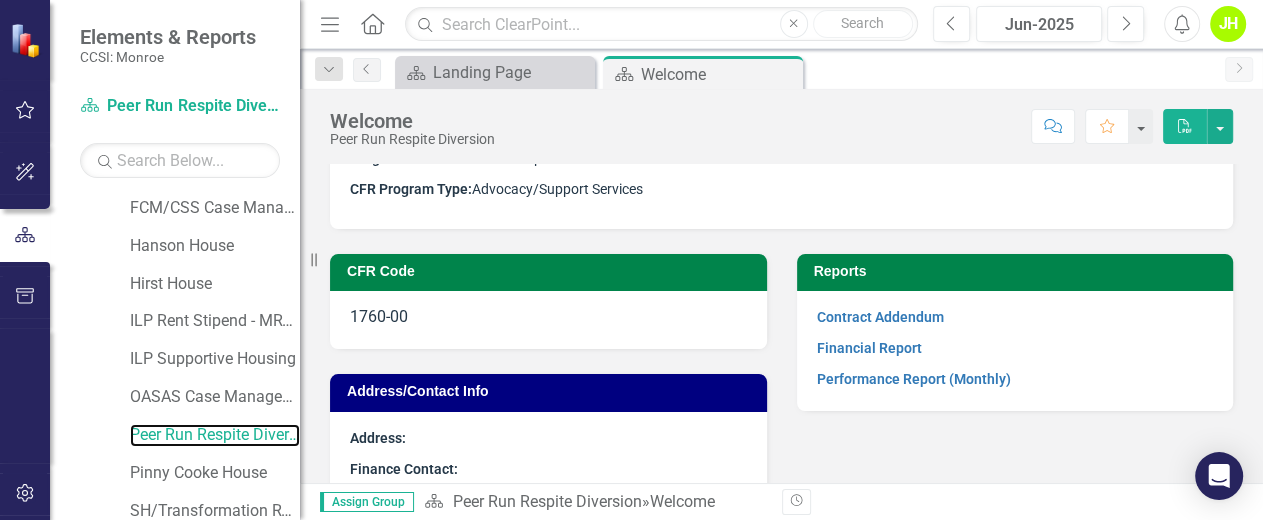 scroll, scrollTop: 133, scrollLeft: 0, axis: vertical 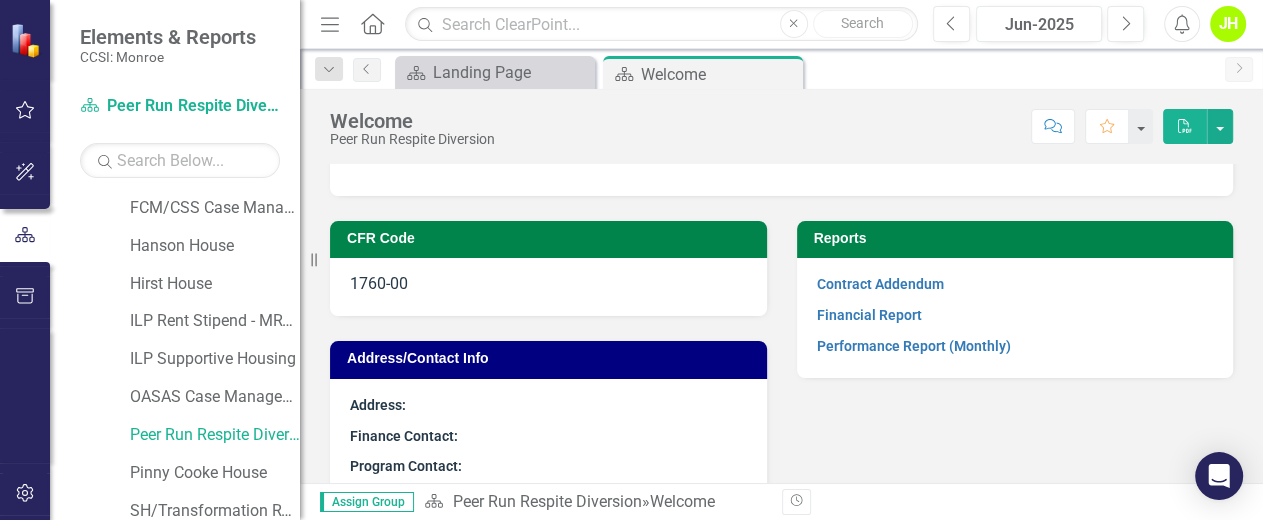 click on "Performance Report (Monthly)" at bounding box center [880, 283] 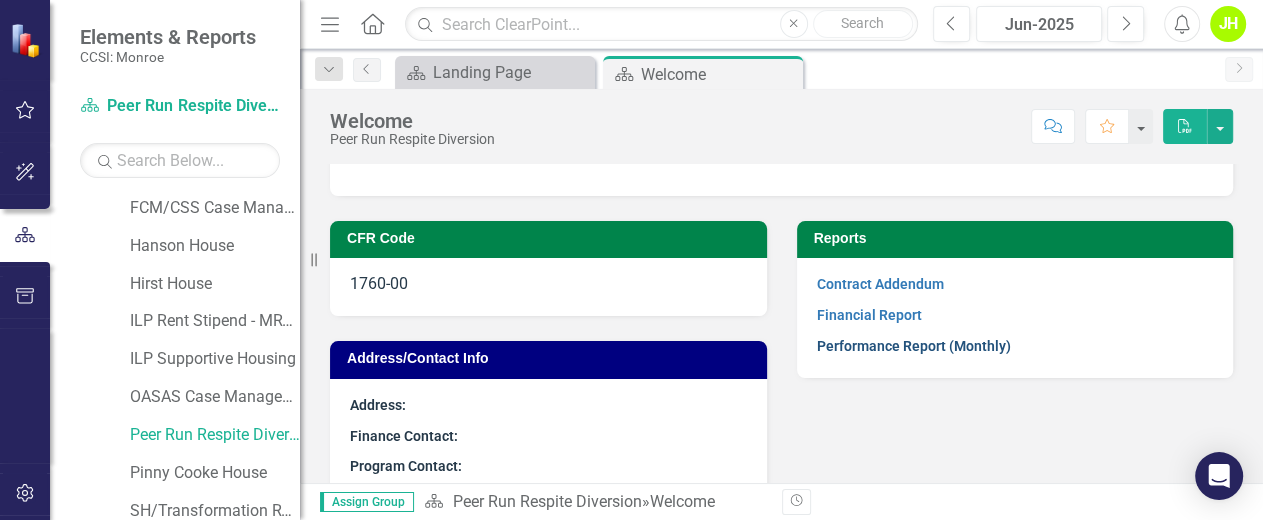 click on "Performance Report (Monthly)" at bounding box center [914, 346] 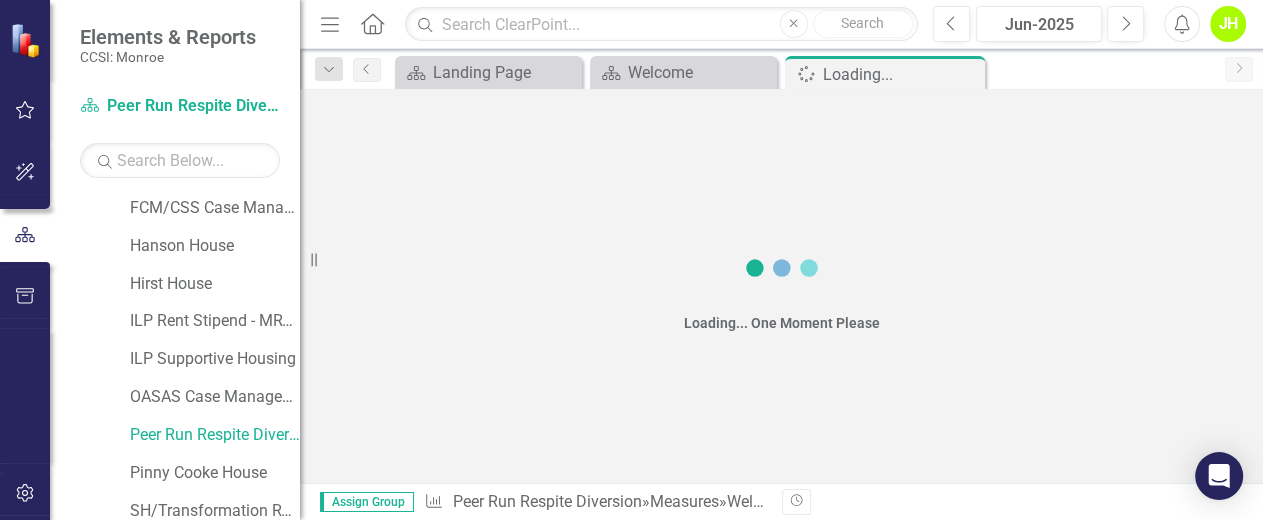 click on "Loading... One Moment Please" at bounding box center (781, 286) 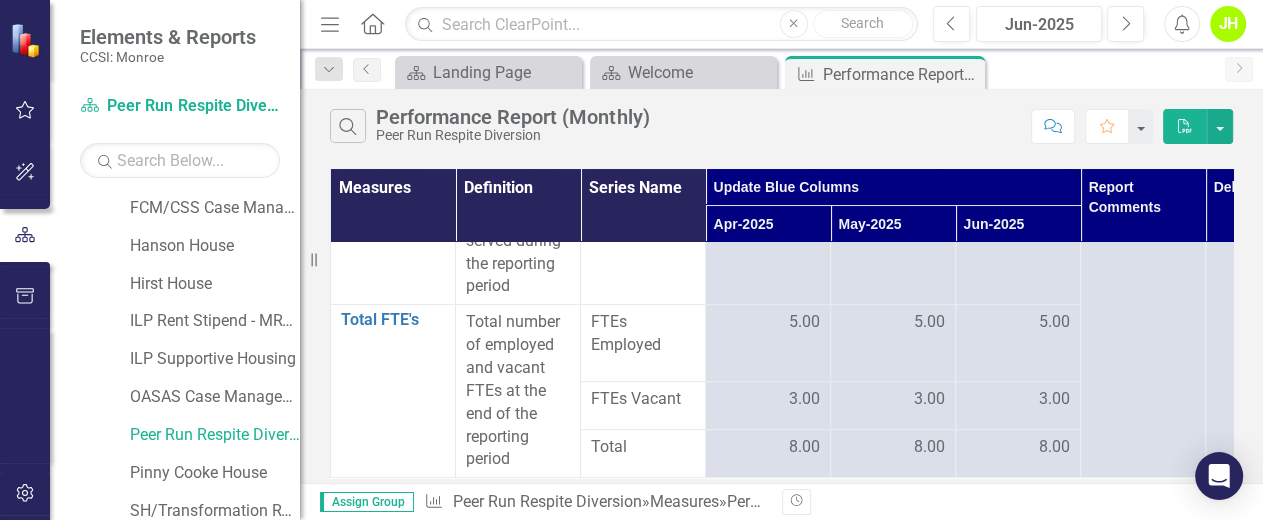 scroll, scrollTop: 0, scrollLeft: 0, axis: both 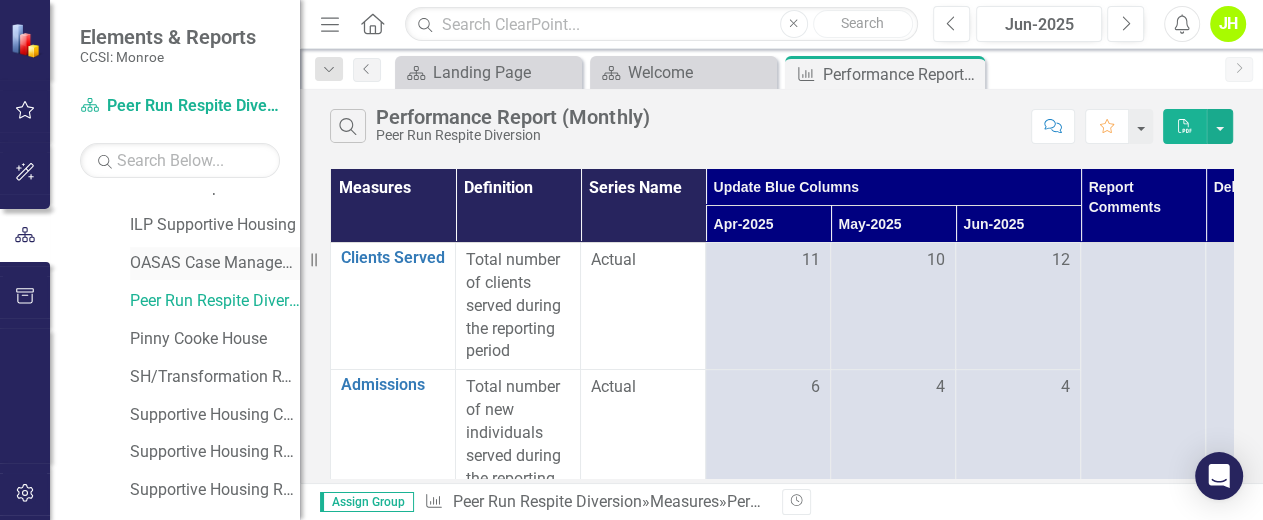 click on "OASAS Case Management Initiative" at bounding box center (215, 263) 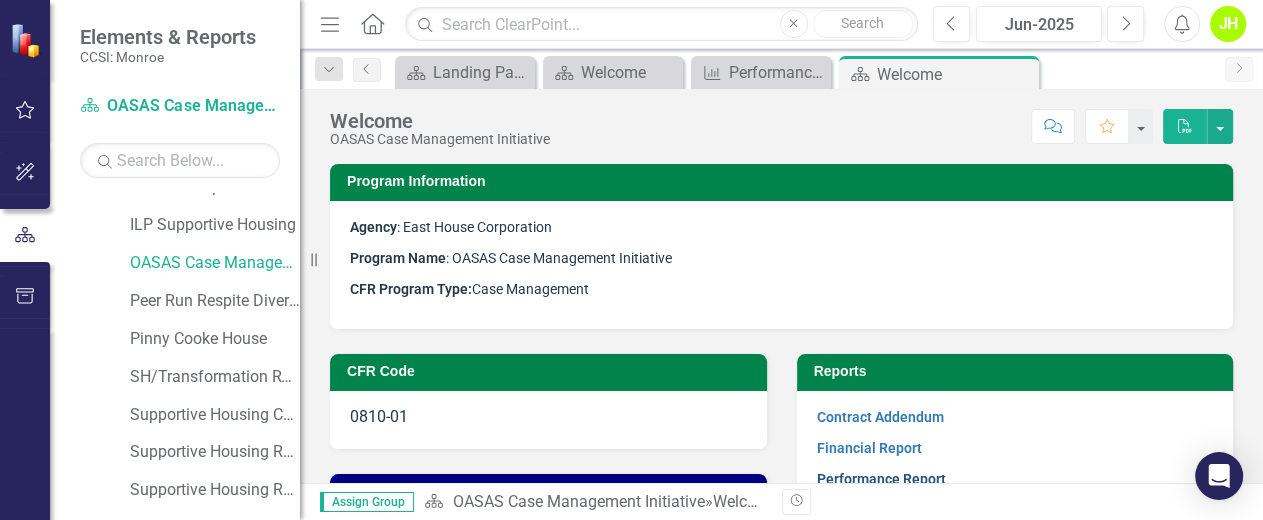click on "Performance Report" at bounding box center (881, 479) 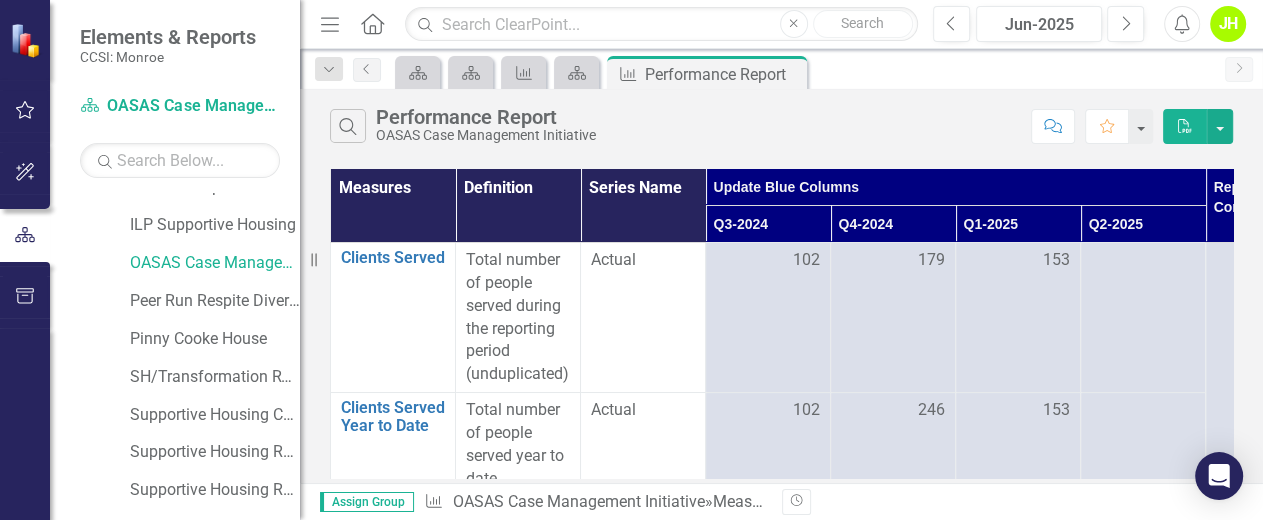 click on "Q3-2024" at bounding box center [768, 224] 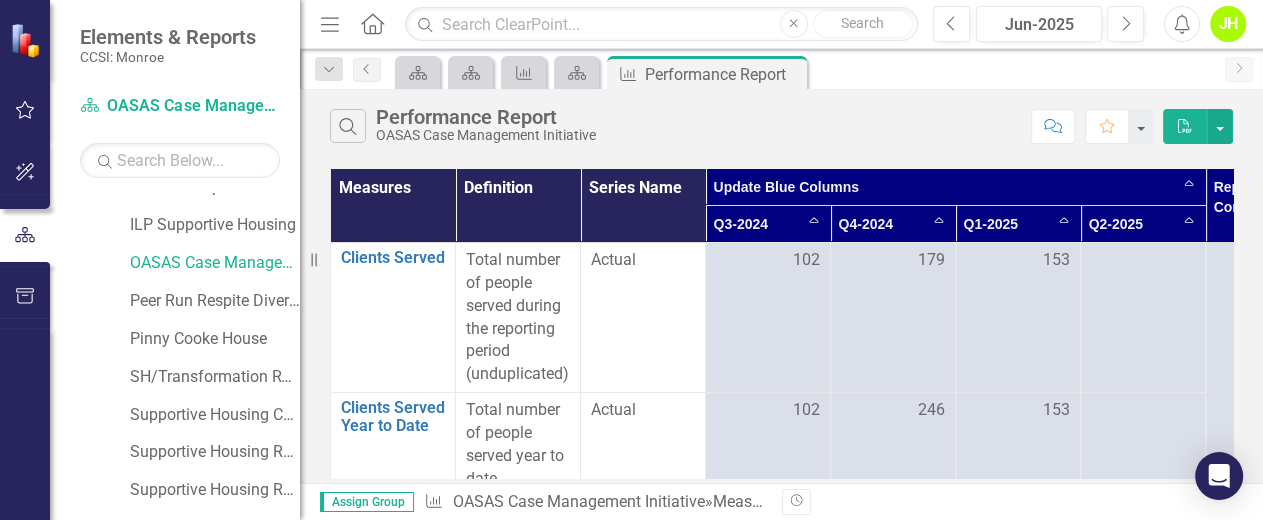 click on "Q3-2024 Sort Ascending" at bounding box center (768, 224) 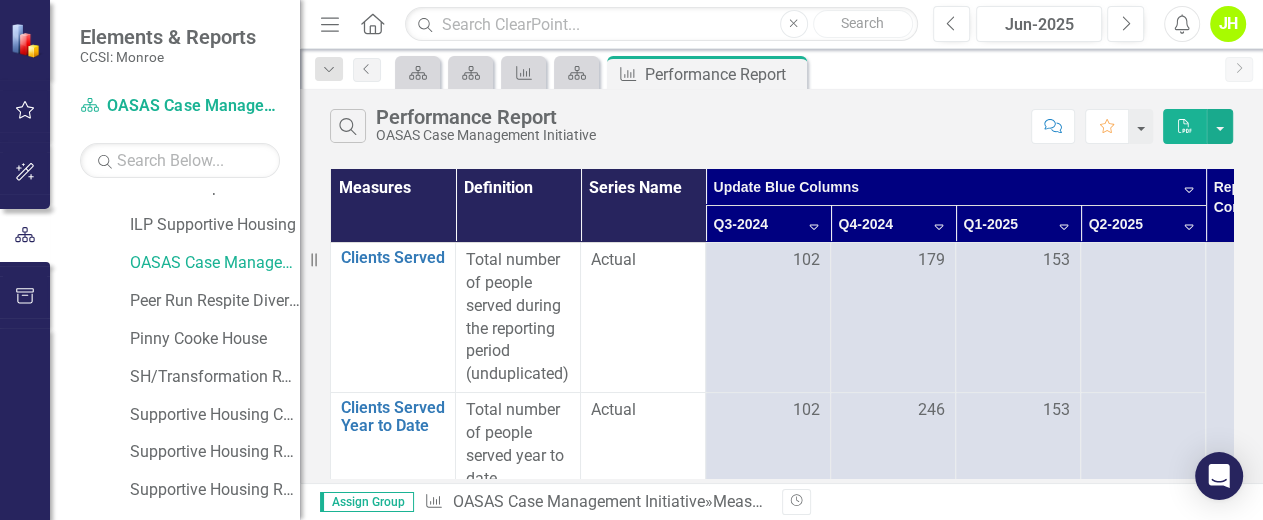 click on "Q3-2024 Sort Descending" at bounding box center [768, 224] 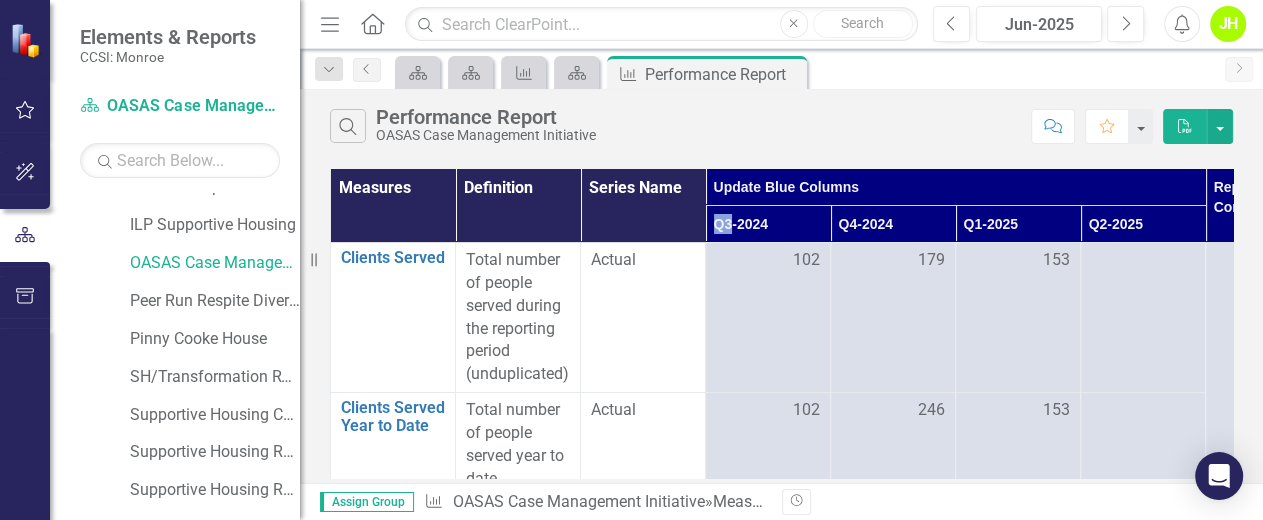 click on "Q3-2024" at bounding box center (768, 224) 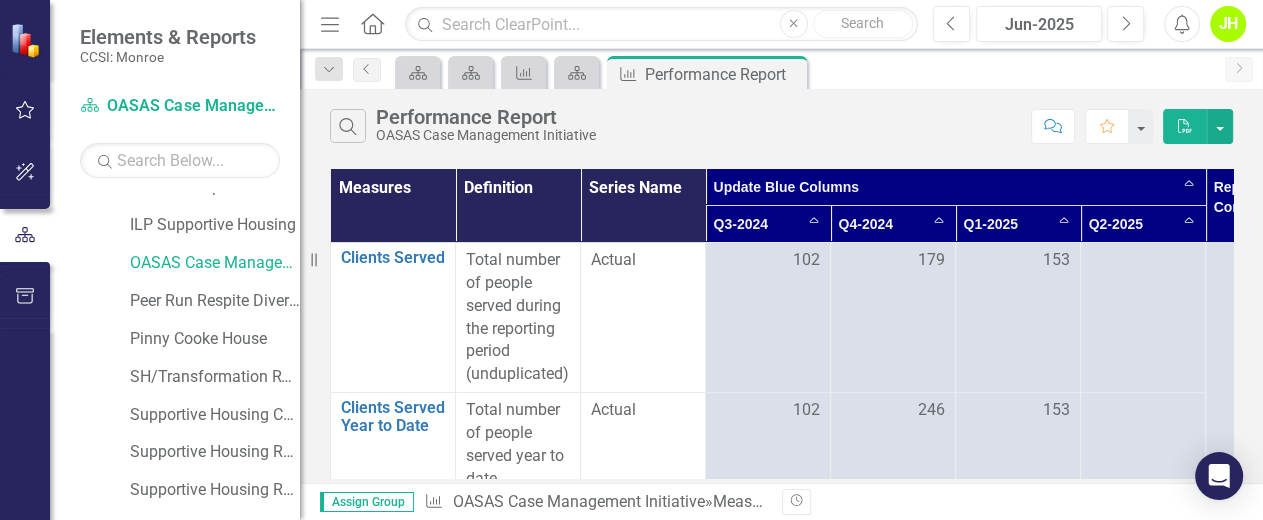 drag, startPoint x: 736, startPoint y: 221, endPoint x: 724, endPoint y: 211, distance: 15.6205 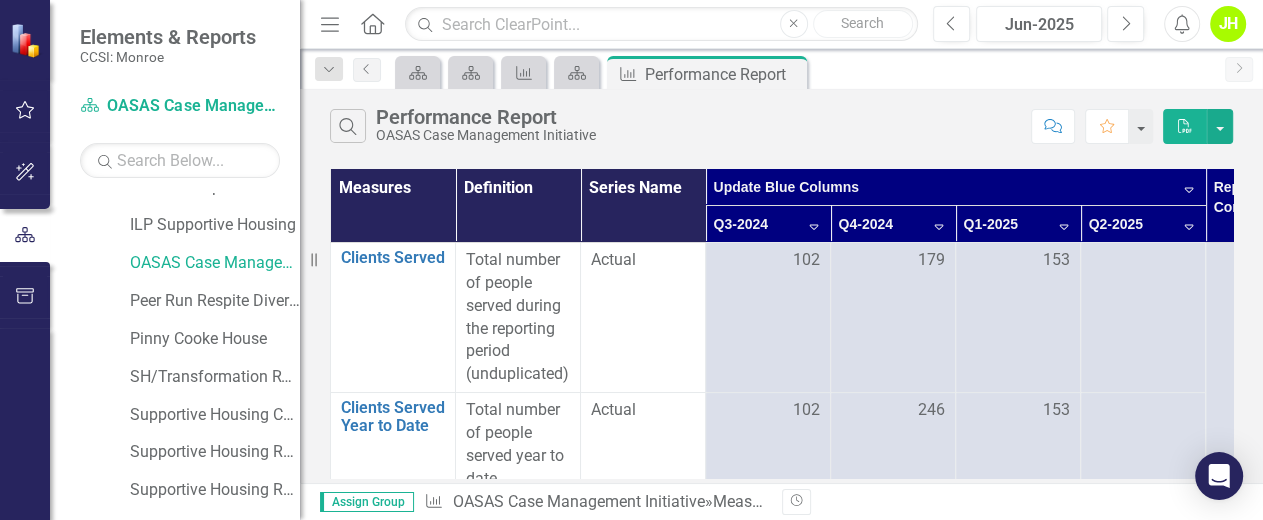 click on "Q3-2024 Sort Descending" at bounding box center [768, 224] 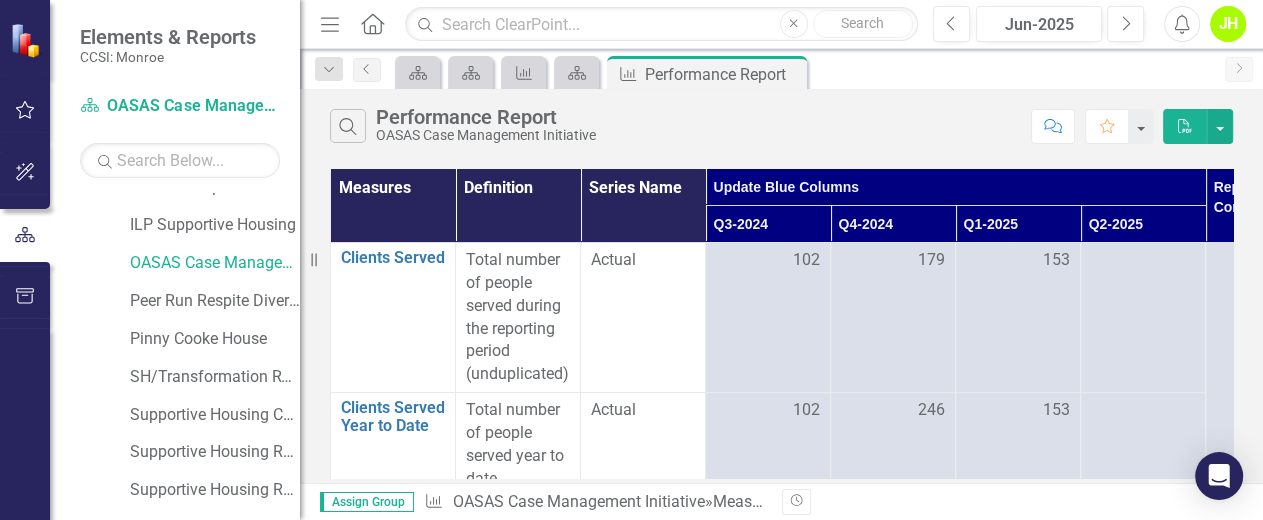 click on "Q3-2024" at bounding box center [768, 224] 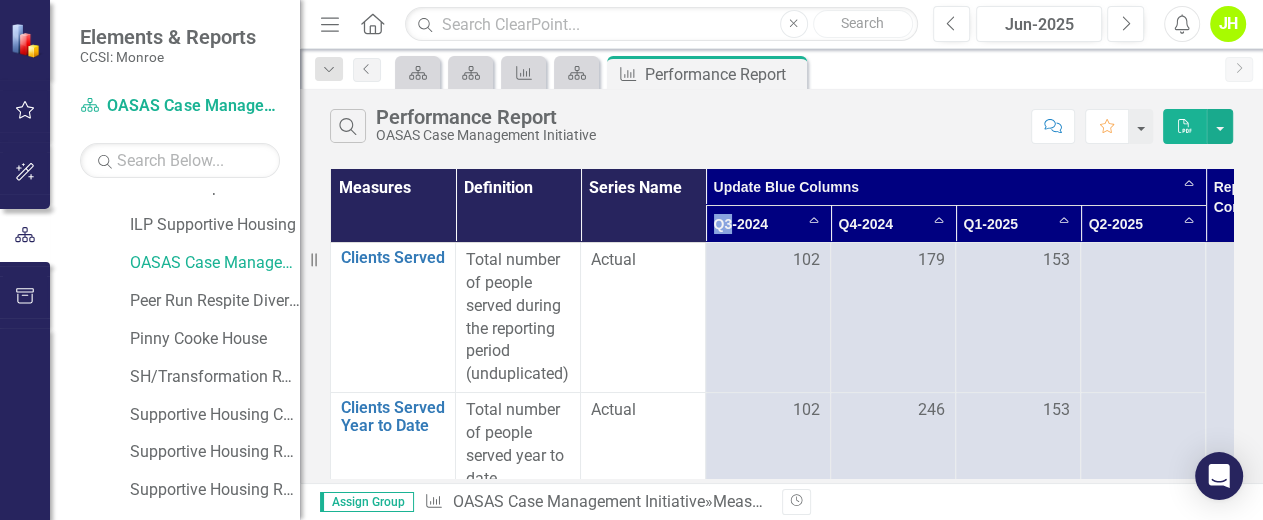 click on "Q3-2024 Sort Ascending" at bounding box center (768, 224) 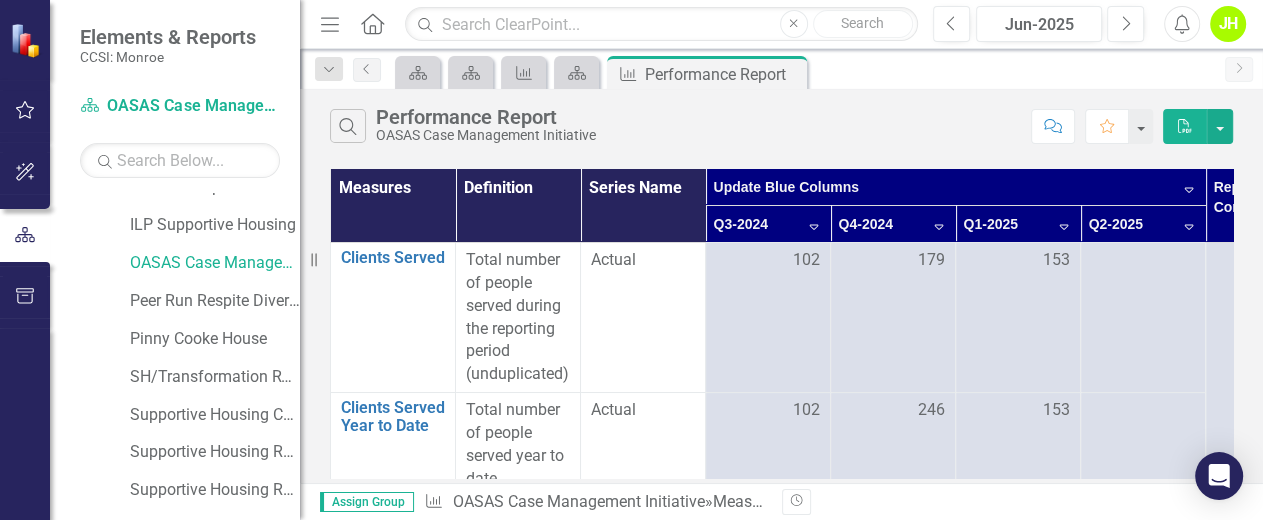 drag, startPoint x: 725, startPoint y: 210, endPoint x: 816, endPoint y: 227, distance: 92.574295 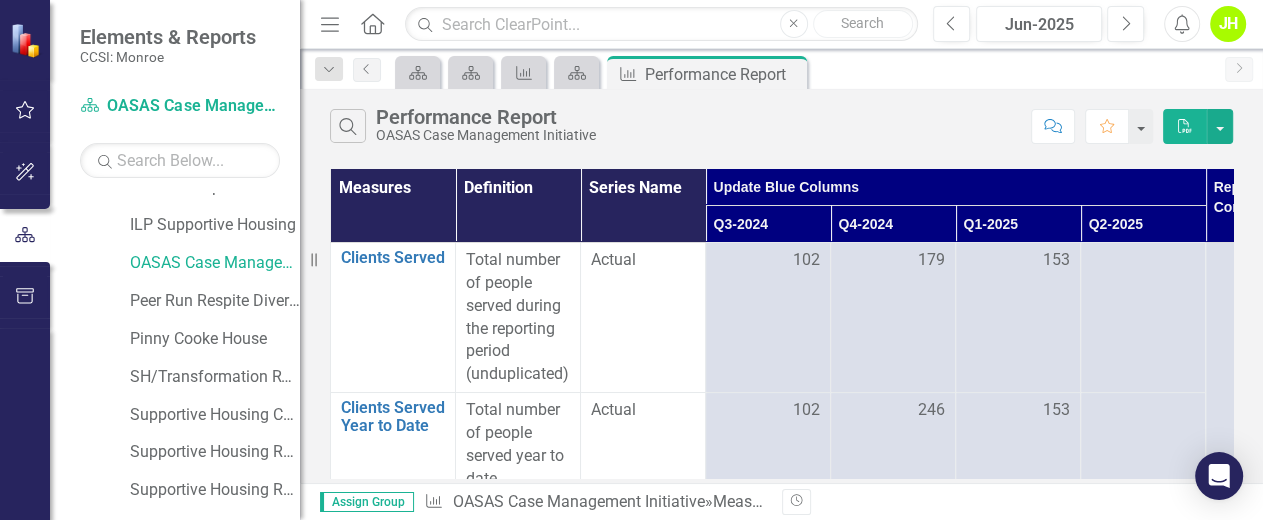 click on "Q3-2024" at bounding box center (768, 224) 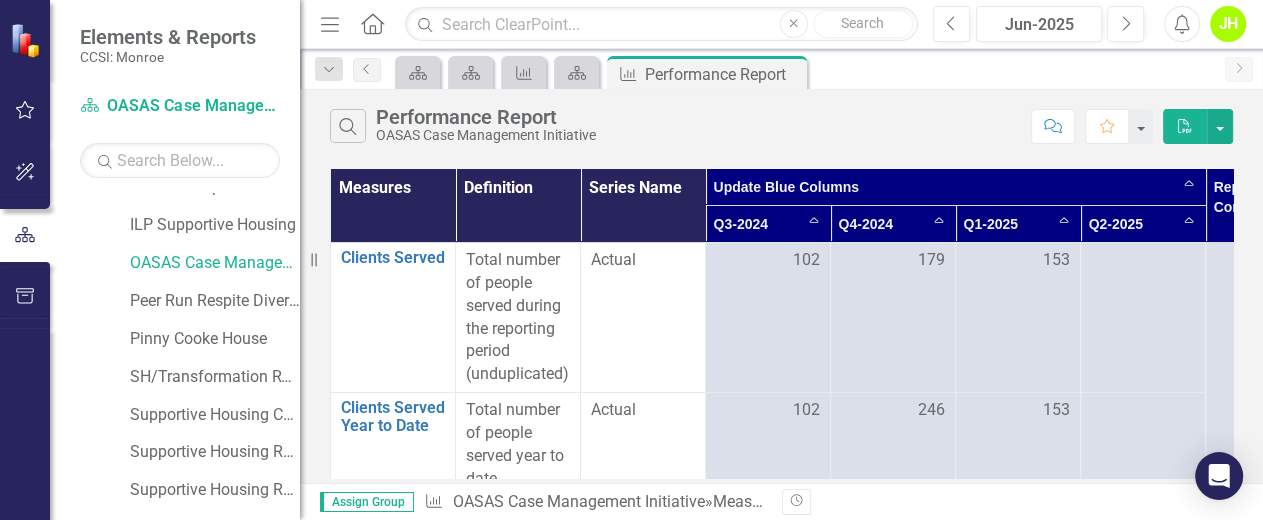 click on "Update Blue Columns Sort Ascending" at bounding box center (956, 187) 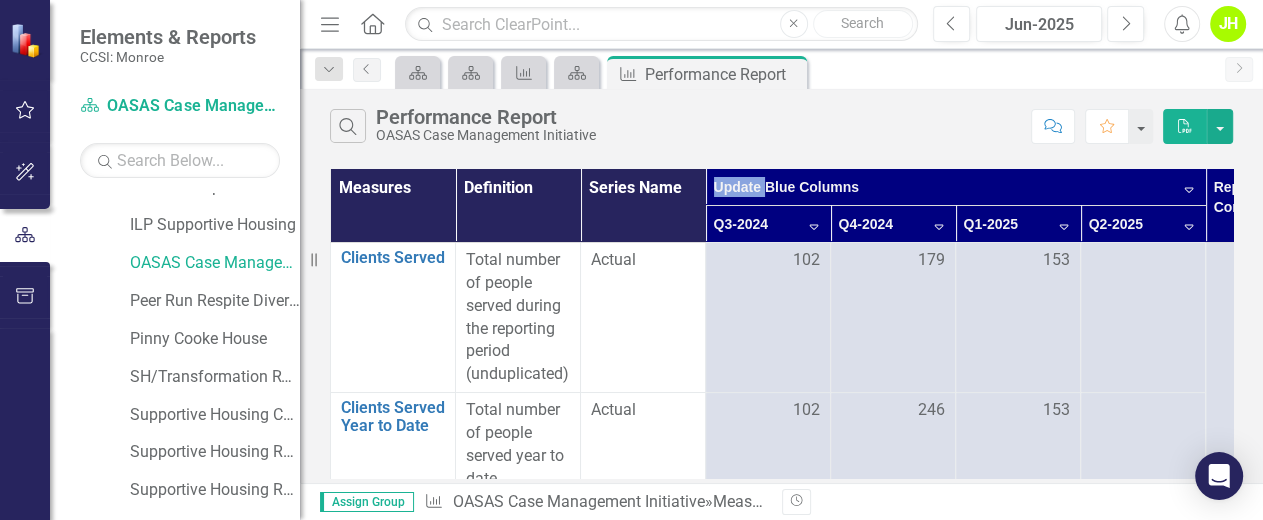click on "Update Blue Columns Sort Descending" at bounding box center (956, 187) 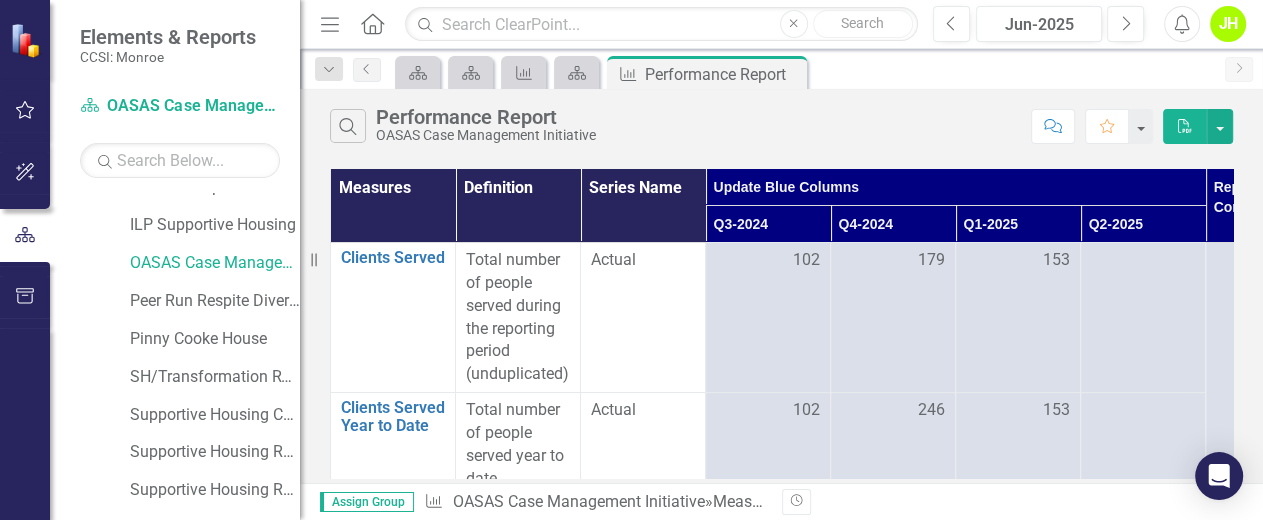 click on "Update Blue Columns" at bounding box center (956, 187) 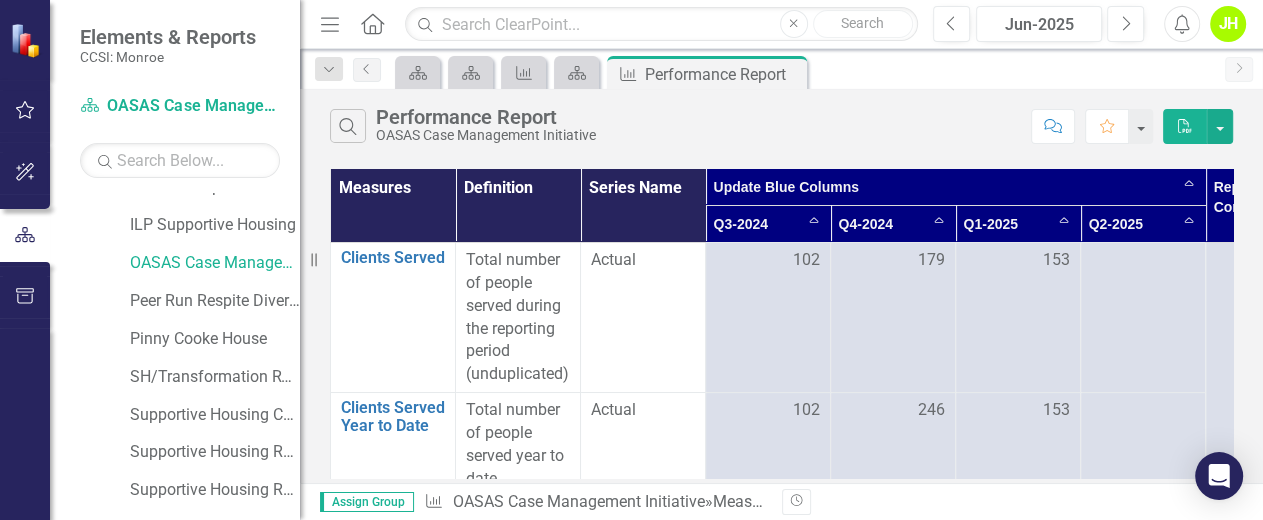 click on "Q3-2024 Sort Ascending" at bounding box center [768, 224] 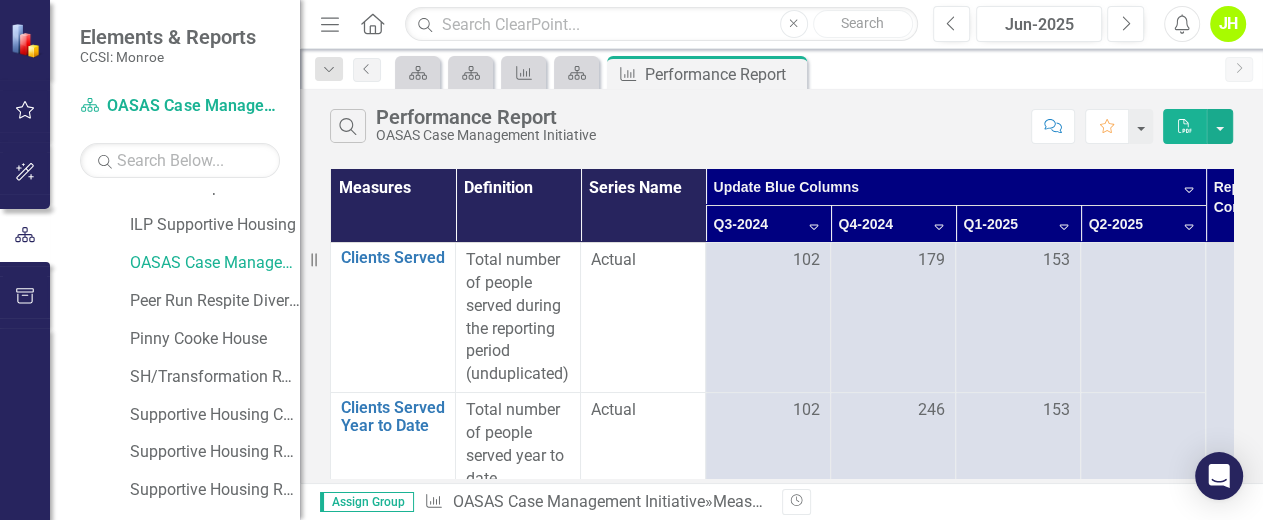 click on "Q3-2024 Sort Descending" at bounding box center [768, 224] 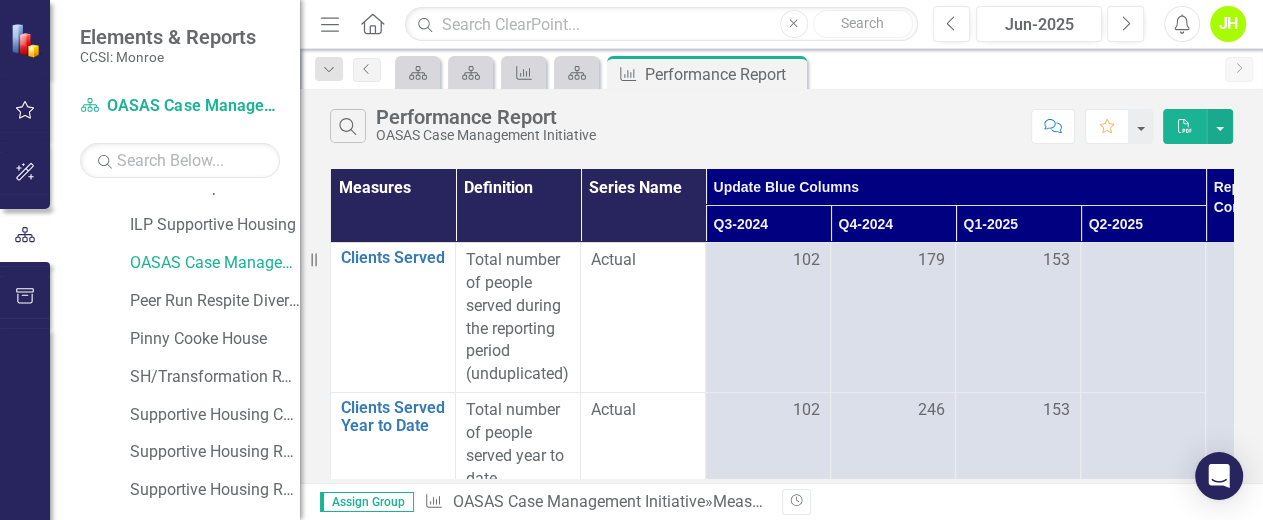 click on "Q3-2024" at bounding box center [768, 224] 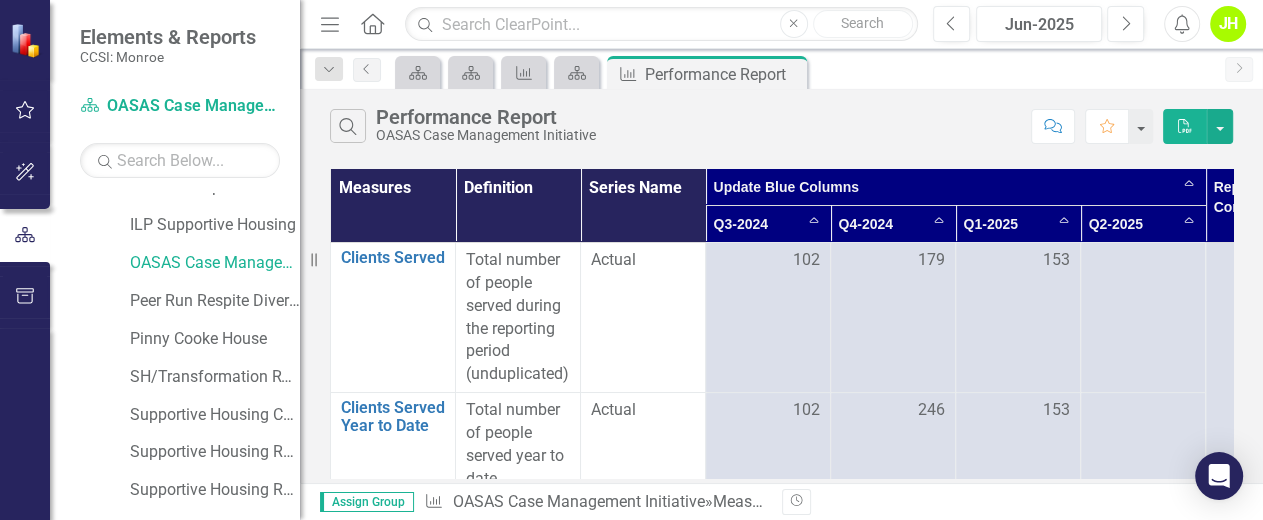 click on "Q3-2024 Sort Ascending" at bounding box center (768, 224) 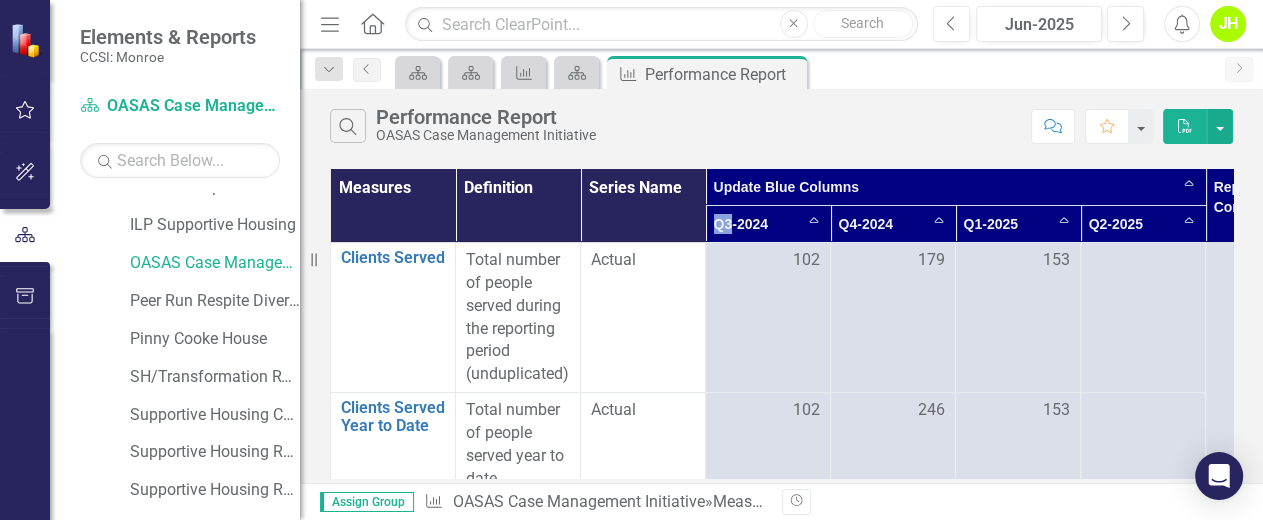 click on "Q3-2024 Sort Ascending" at bounding box center (768, 224) 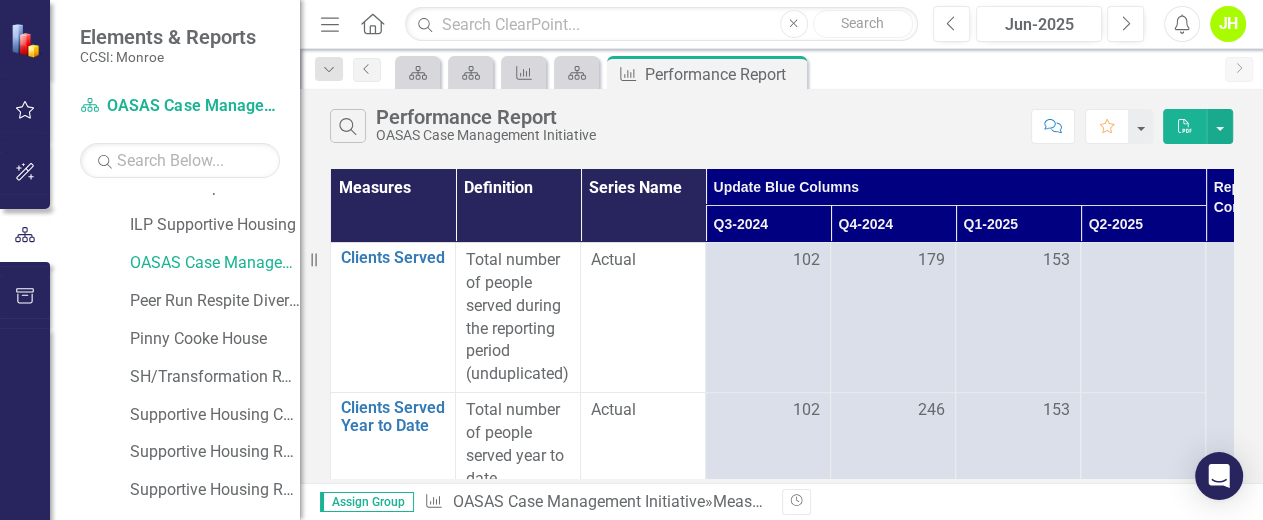 click on "Q3-2024" at bounding box center [768, 224] 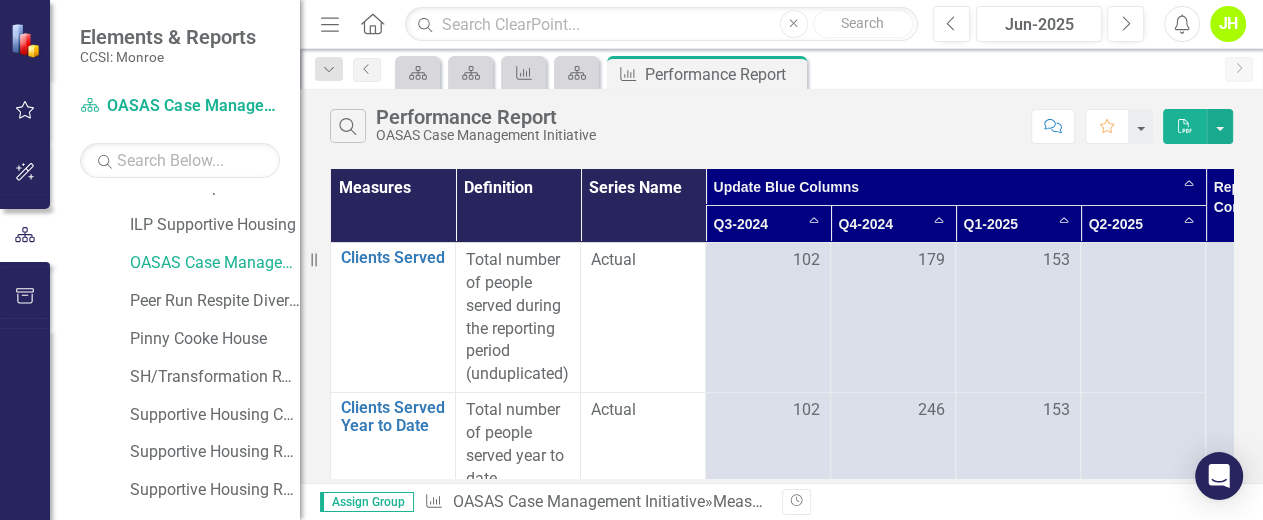 click on "Q3-2024 Sort Ascending" at bounding box center [768, 224] 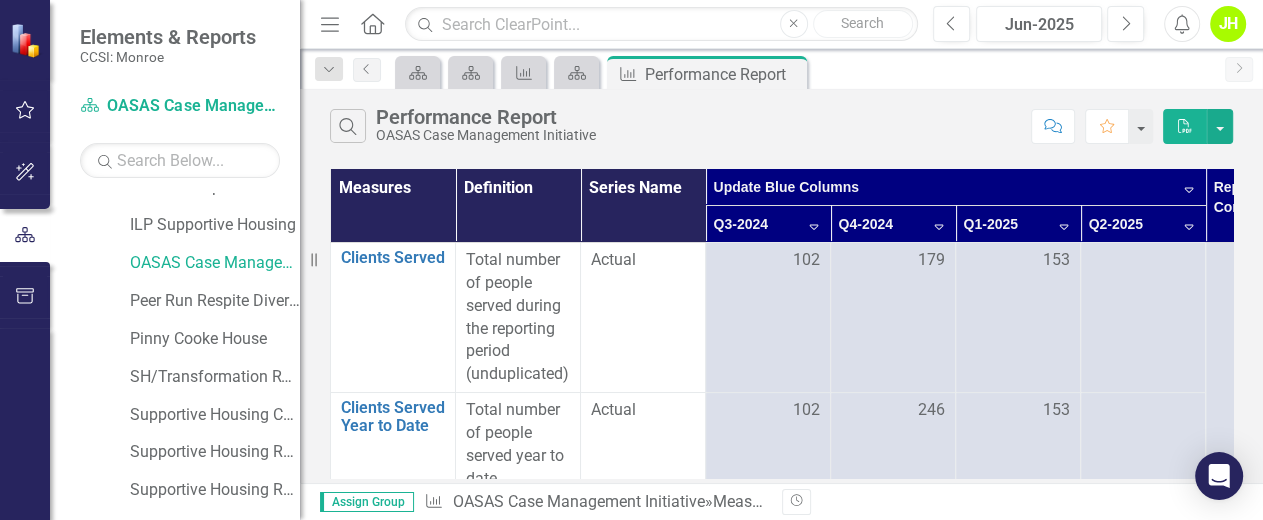 click on "Q3-2024 Sort Descending" at bounding box center [768, 224] 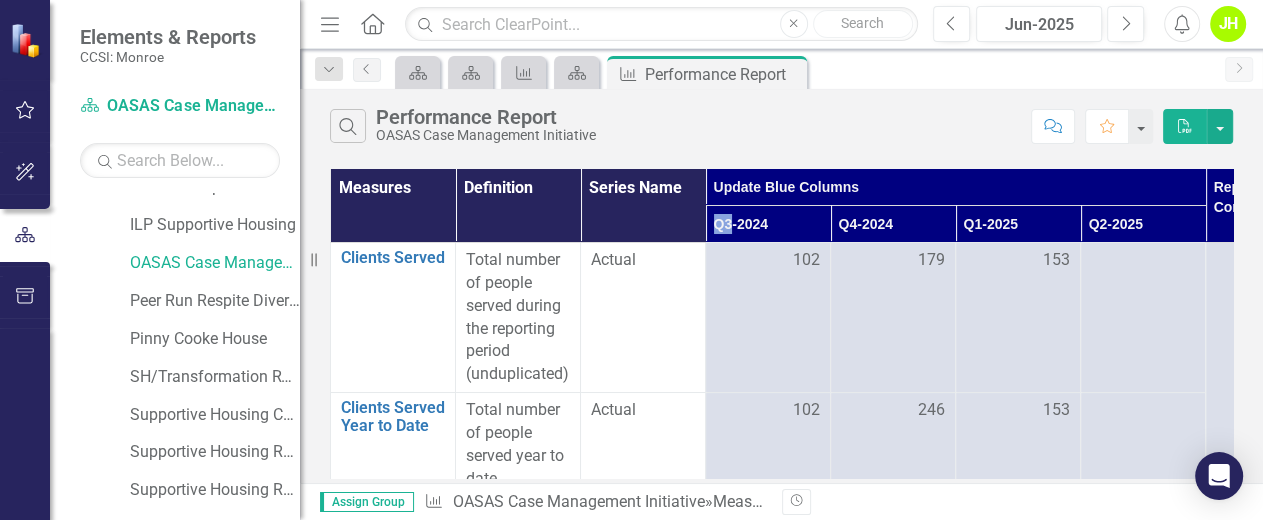 click on "Q3-2024" at bounding box center [768, 224] 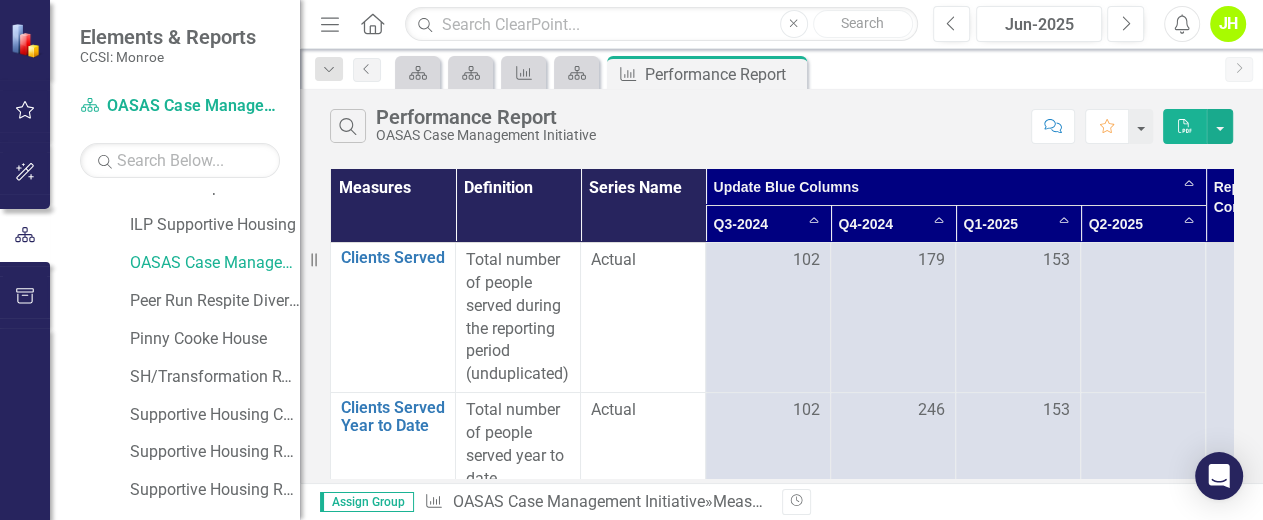 drag, startPoint x: 751, startPoint y: 223, endPoint x: 613, endPoint y: 227, distance: 138.05795 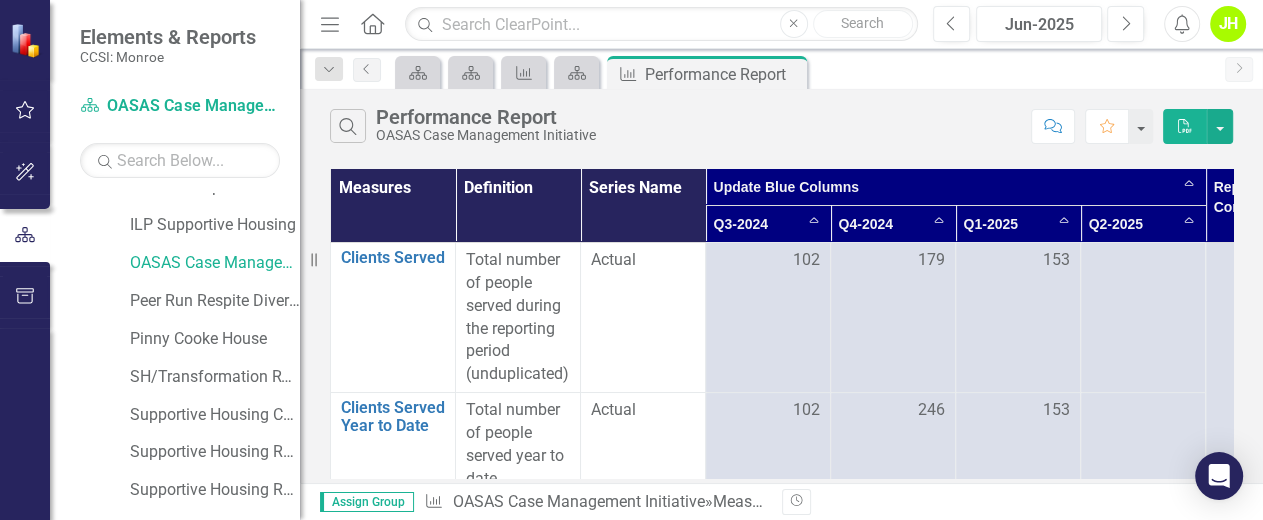 click on "Series Name" at bounding box center (643, 206) 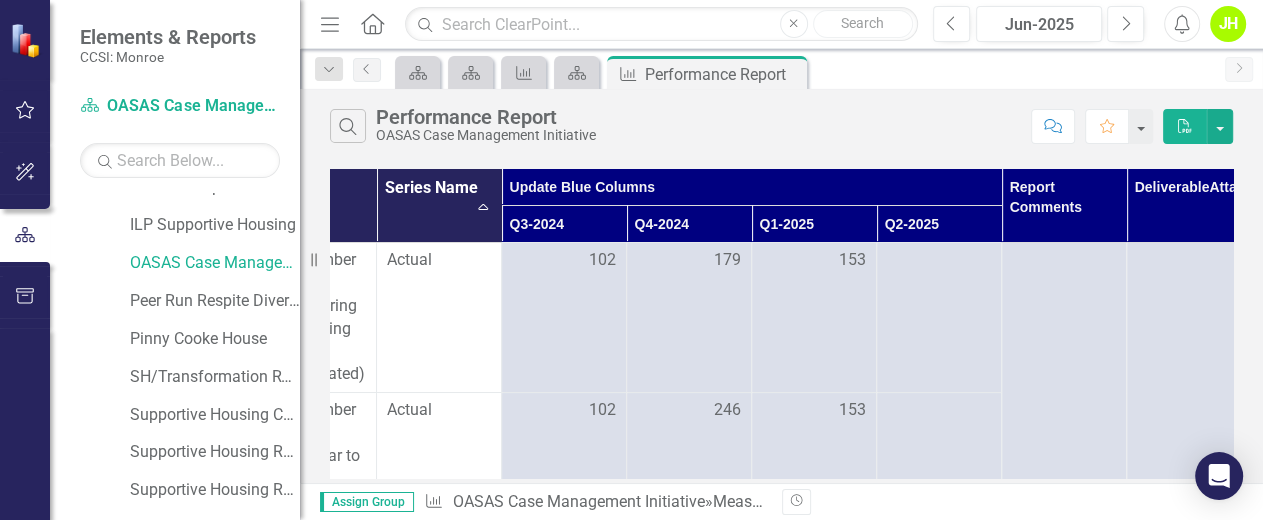 scroll, scrollTop: 0, scrollLeft: 0, axis: both 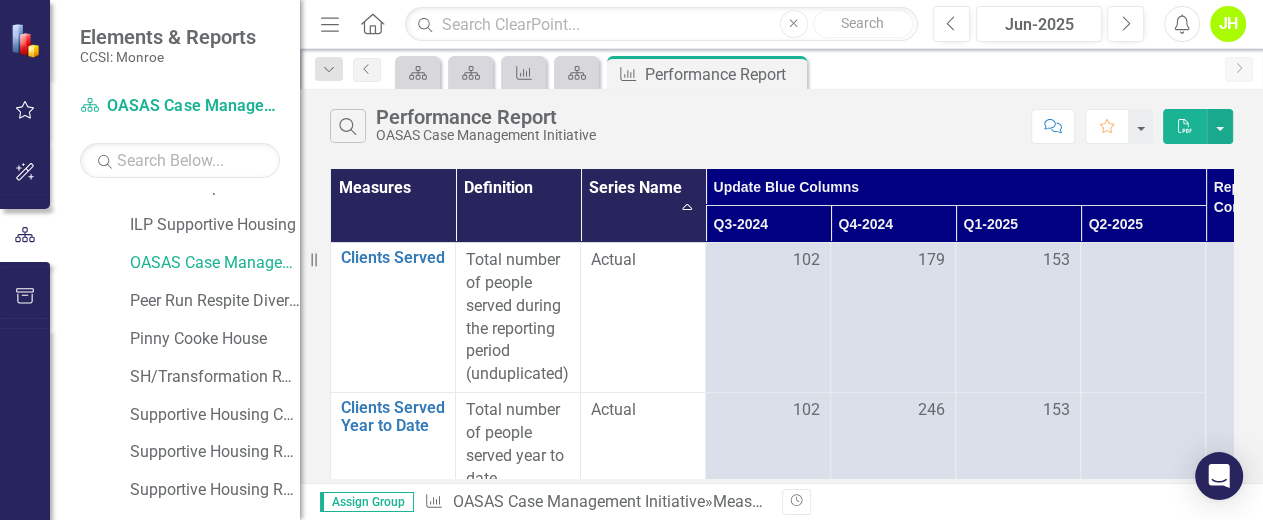 click on "Q3-2024" at bounding box center [768, 224] 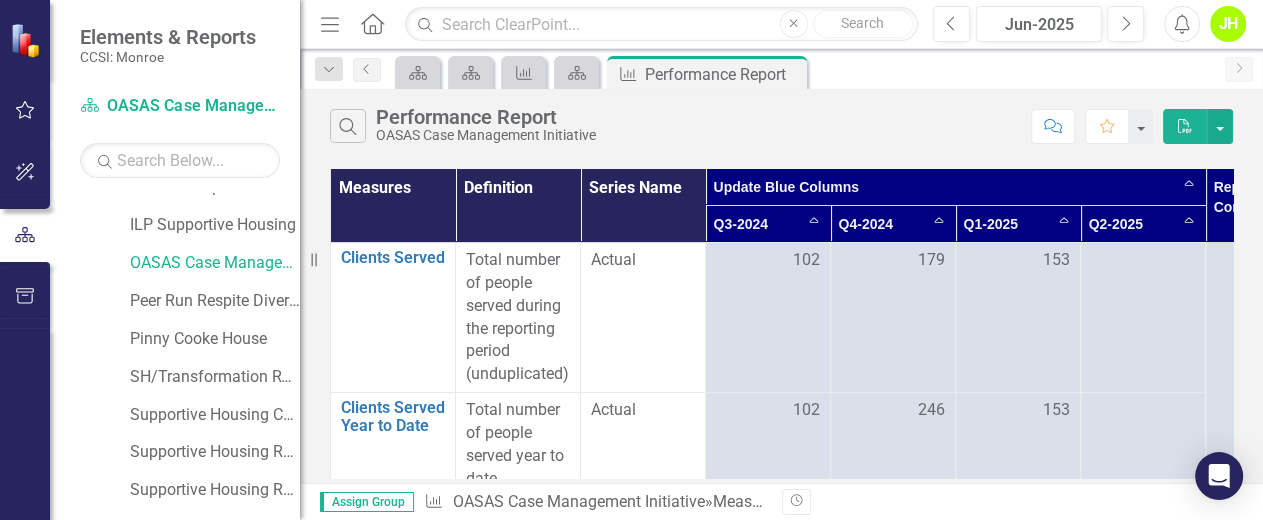 click on "Q3-2024 Sort Ascending" at bounding box center [768, 224] 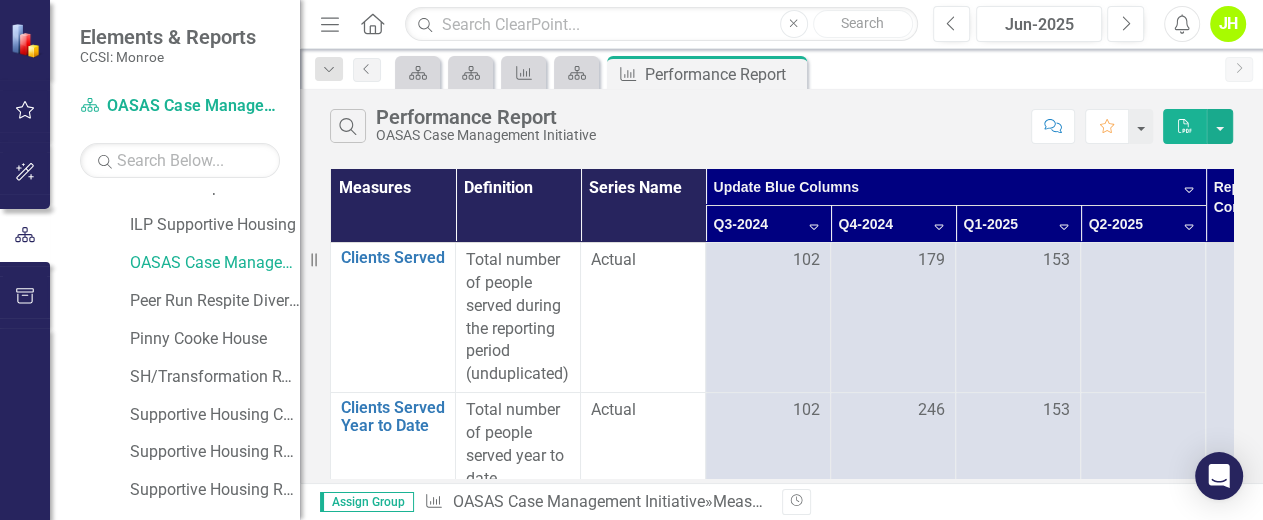 drag, startPoint x: 816, startPoint y: 219, endPoint x: 762, endPoint y: 228, distance: 54.74486 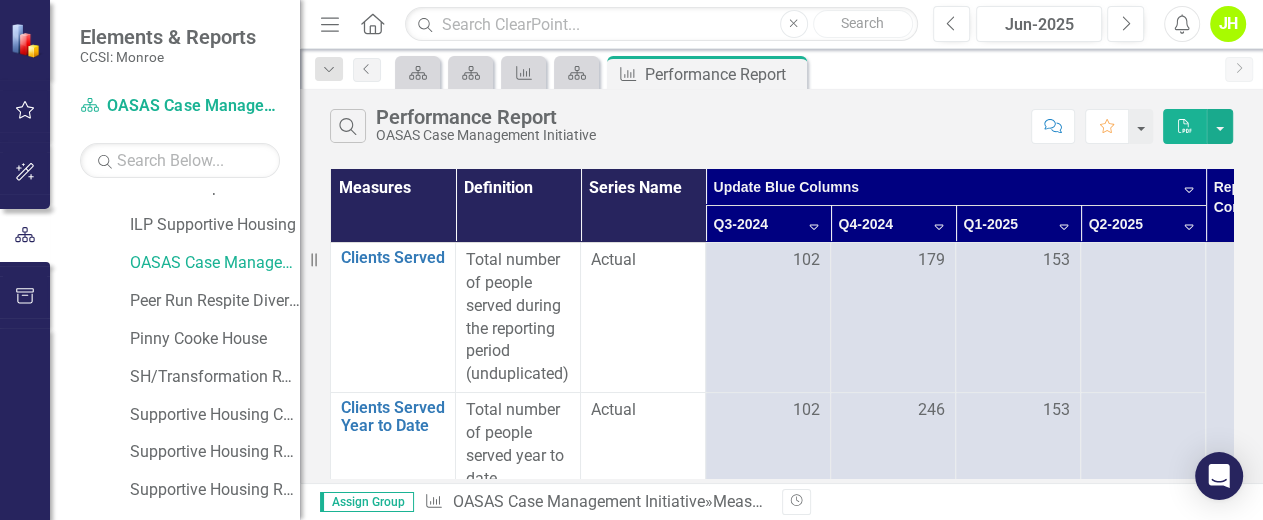 click on "Q3-2024 Sort Descending" at bounding box center [768, 224] 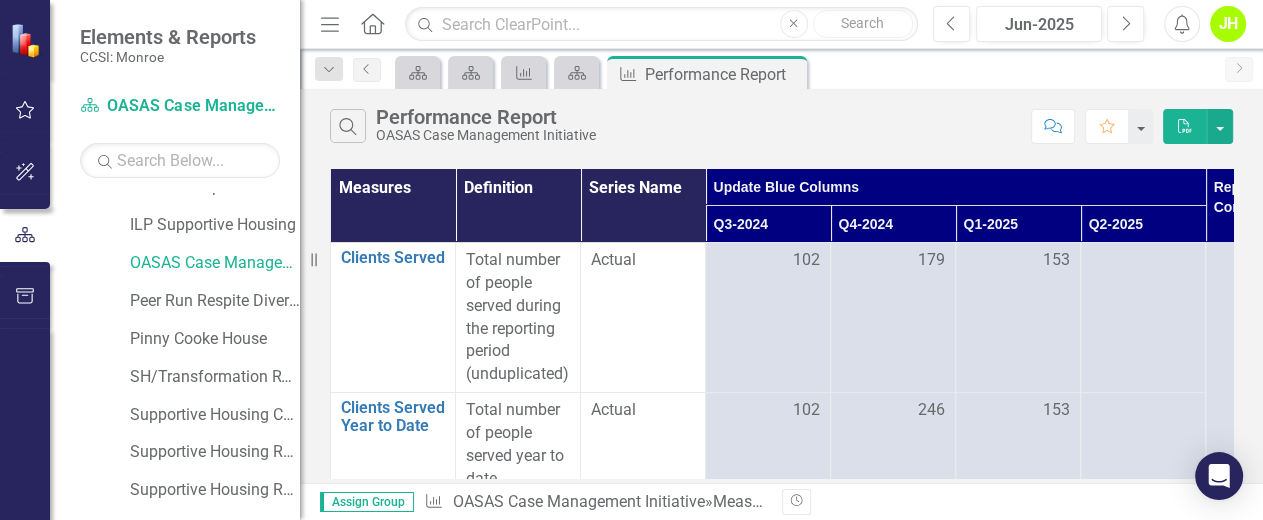 click on "Q3-2024" at bounding box center (768, 224) 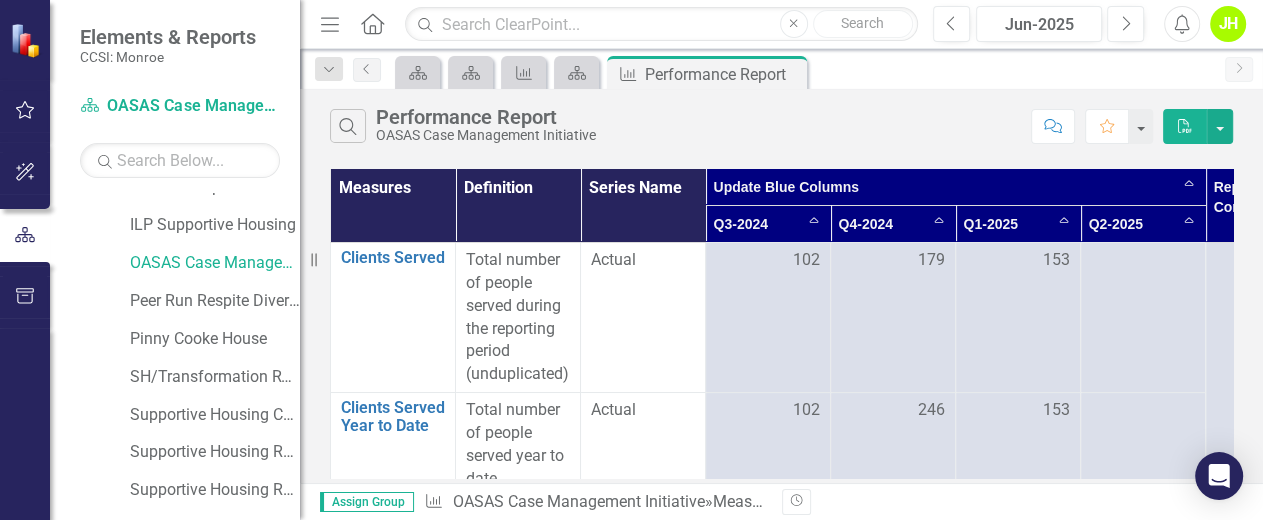 click on "Q3-2024 Sort Ascending" at bounding box center [768, 224] 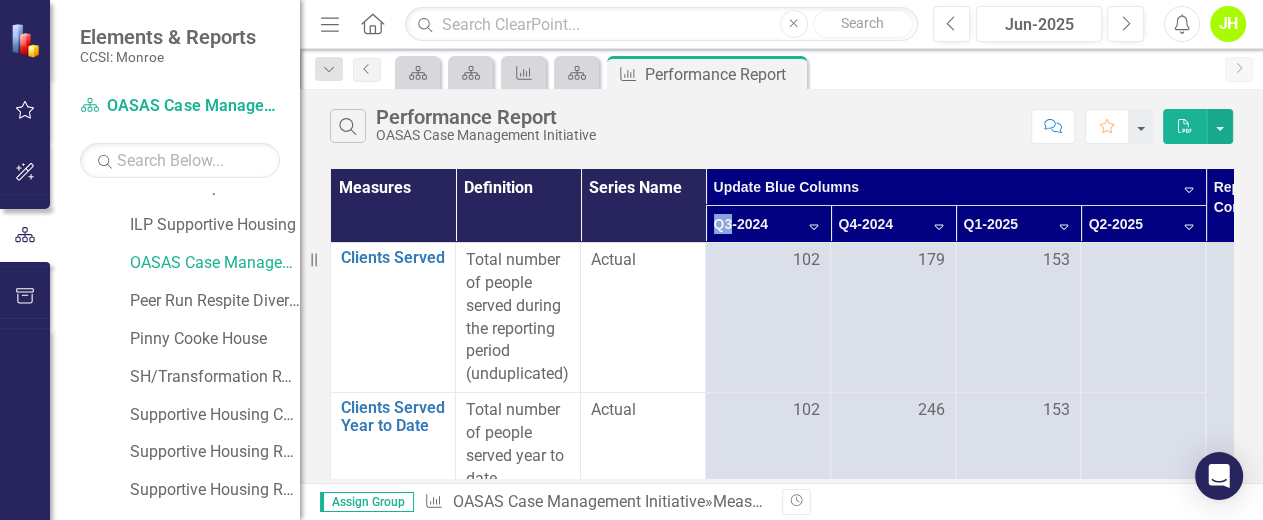 click on "Q3-2024 Sort Descending" at bounding box center (768, 224) 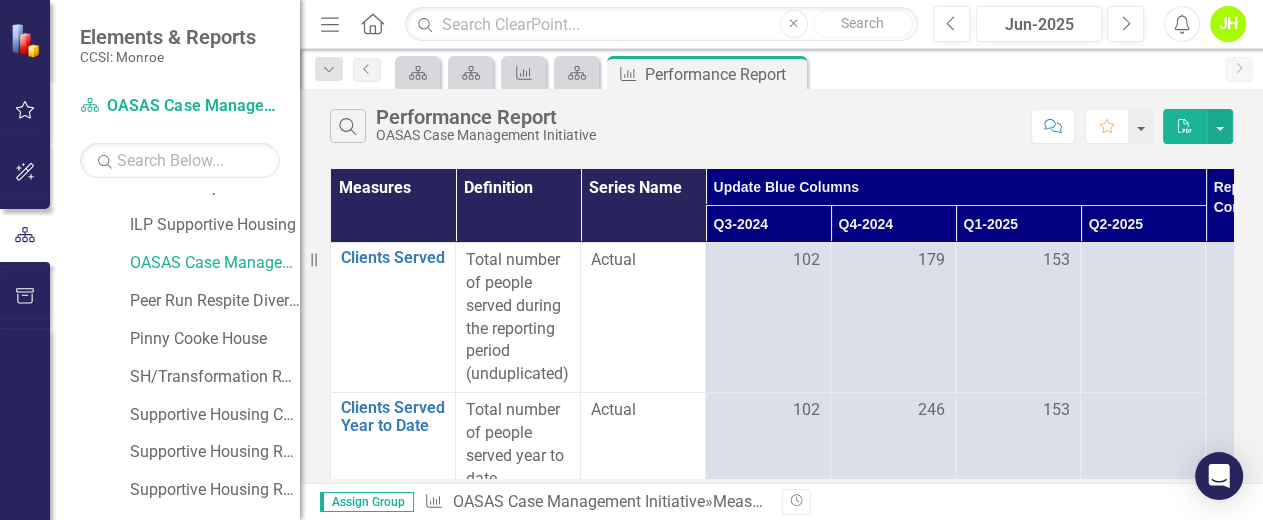 click on "Update Blue Columns" at bounding box center (956, 187) 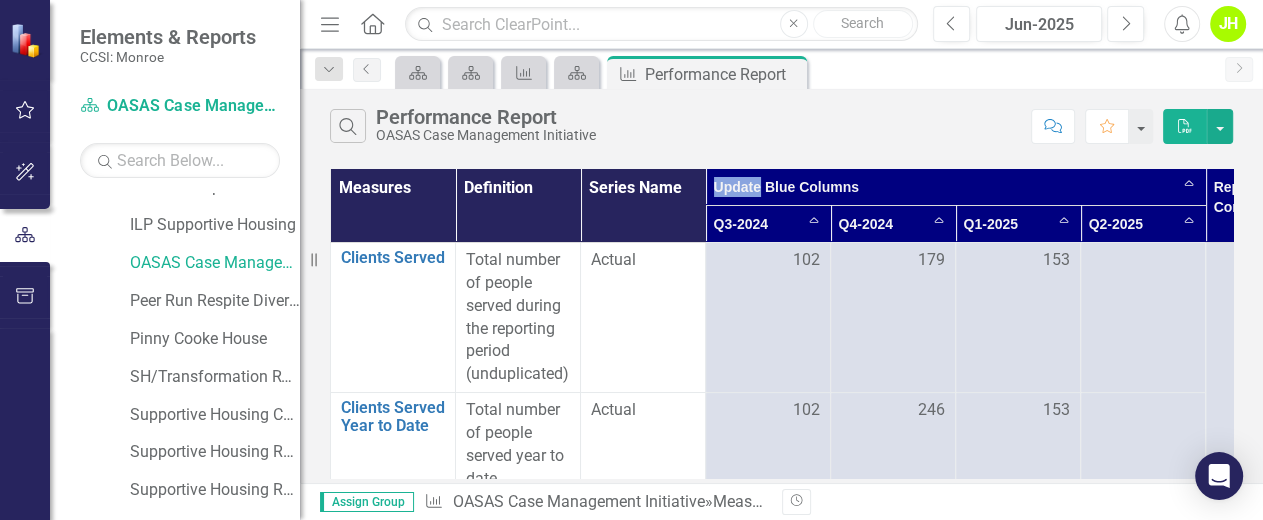 click on "Update Blue Columns Sort Ascending" at bounding box center (956, 187) 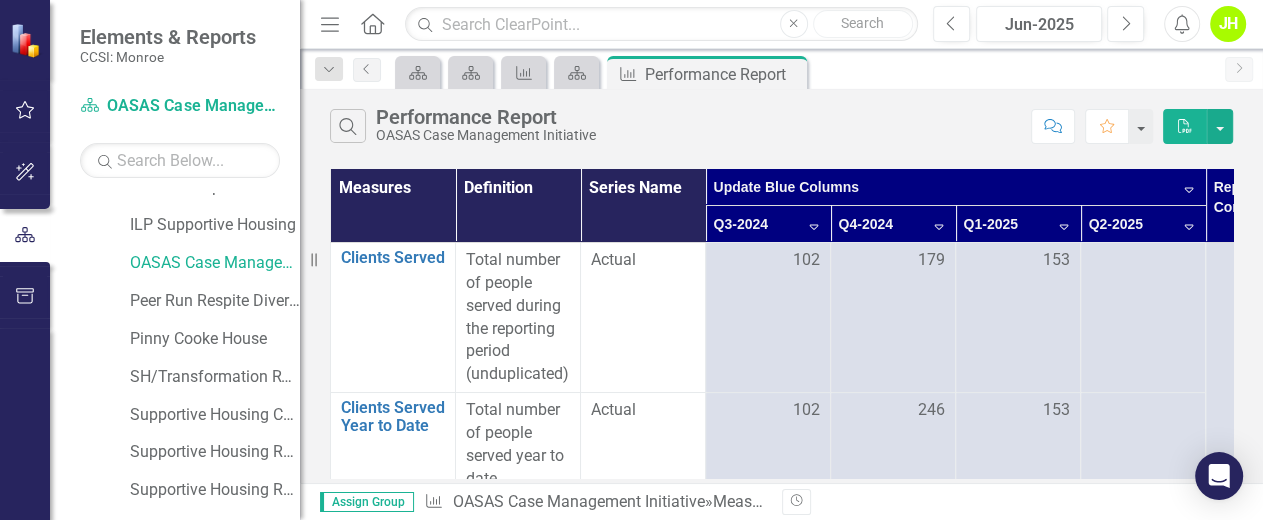 click on "Update Blue Columns Sort Descending" at bounding box center (956, 187) 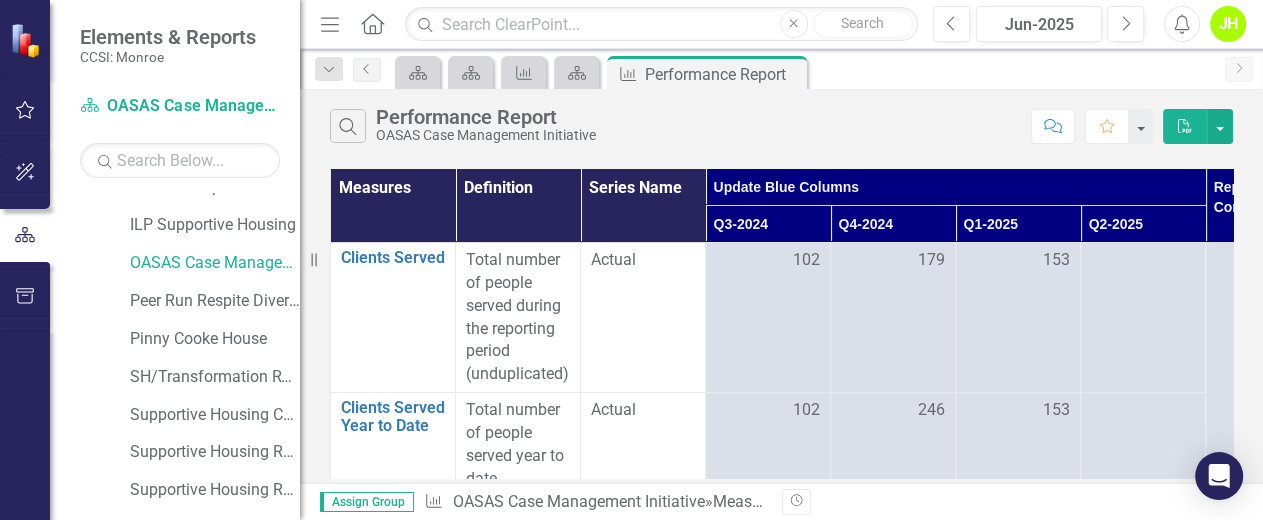 click on "Series Name" at bounding box center (643, 206) 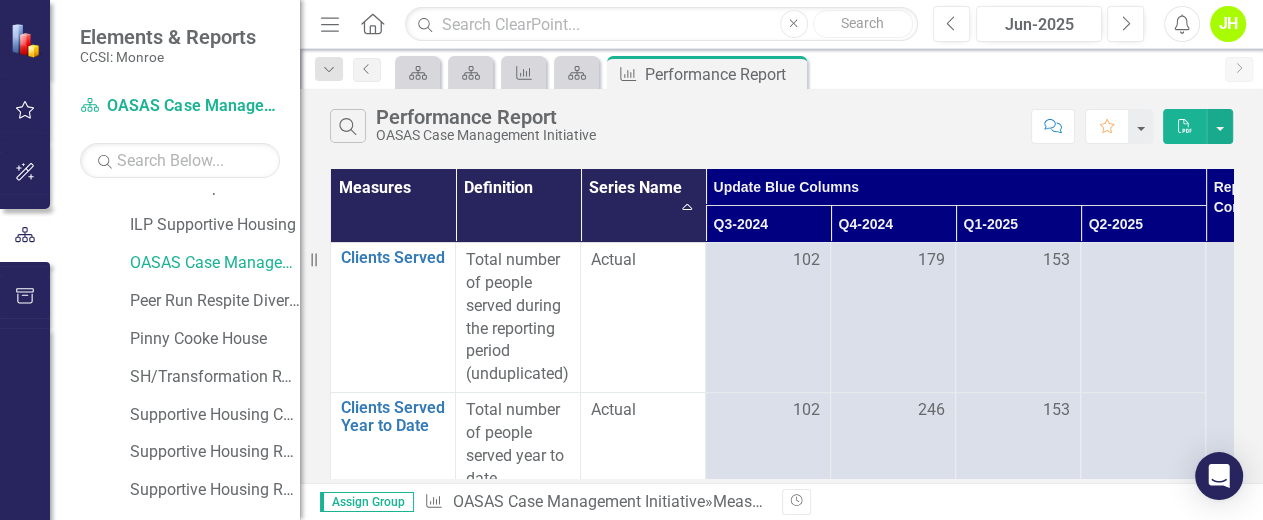 click on "Q3-2024" at bounding box center [768, 224] 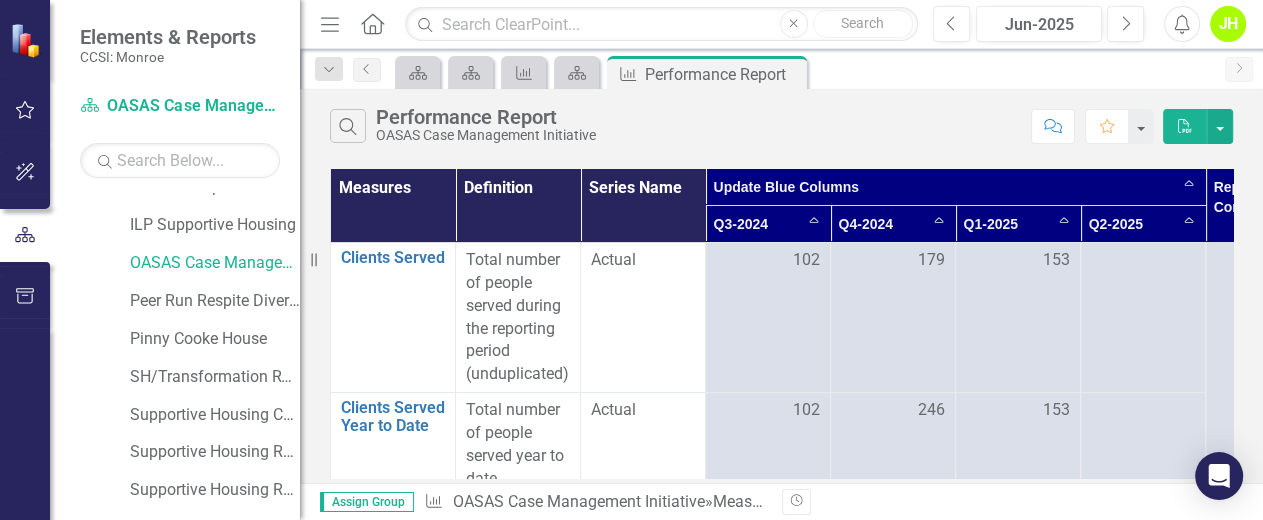 click on "Update Blue Columns Sort Ascending" at bounding box center [956, 187] 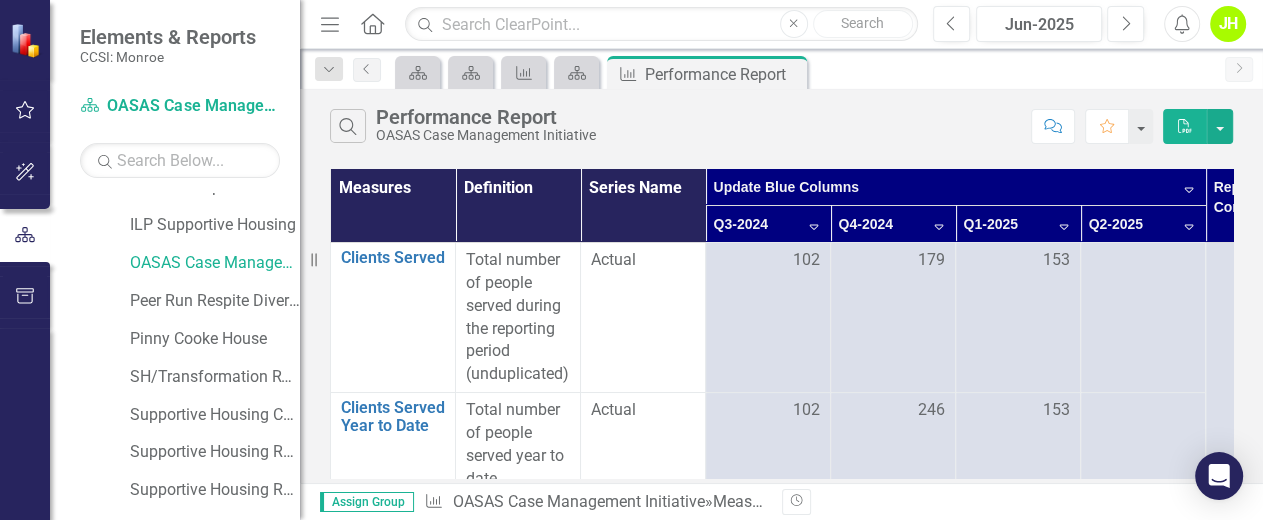 click on "Q2-2025 Sort Descending" at bounding box center (1143, 224) 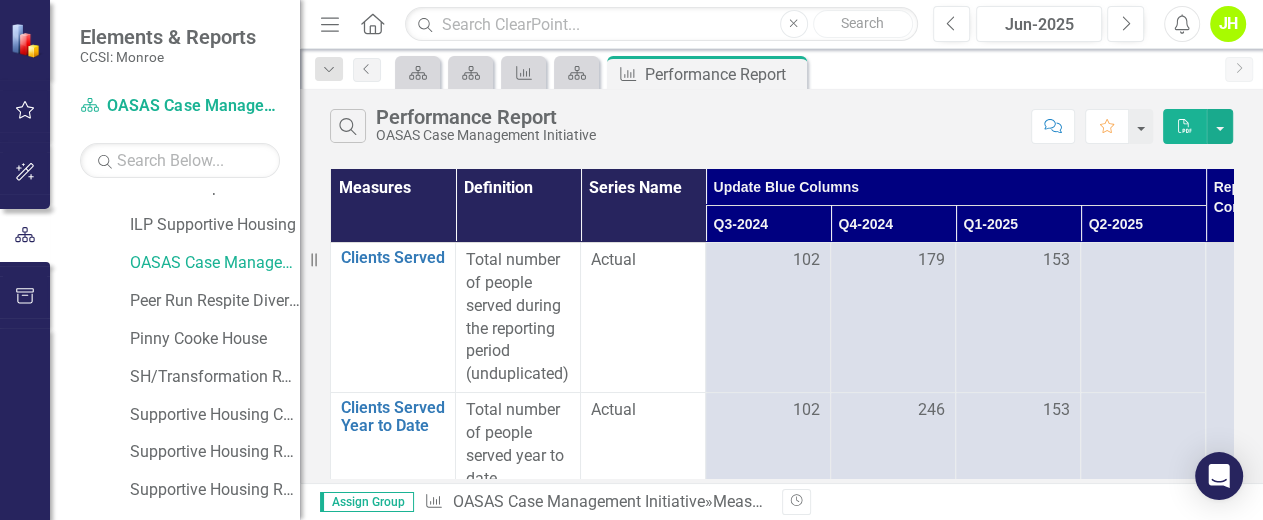click on "Q2-2025" at bounding box center [1143, 224] 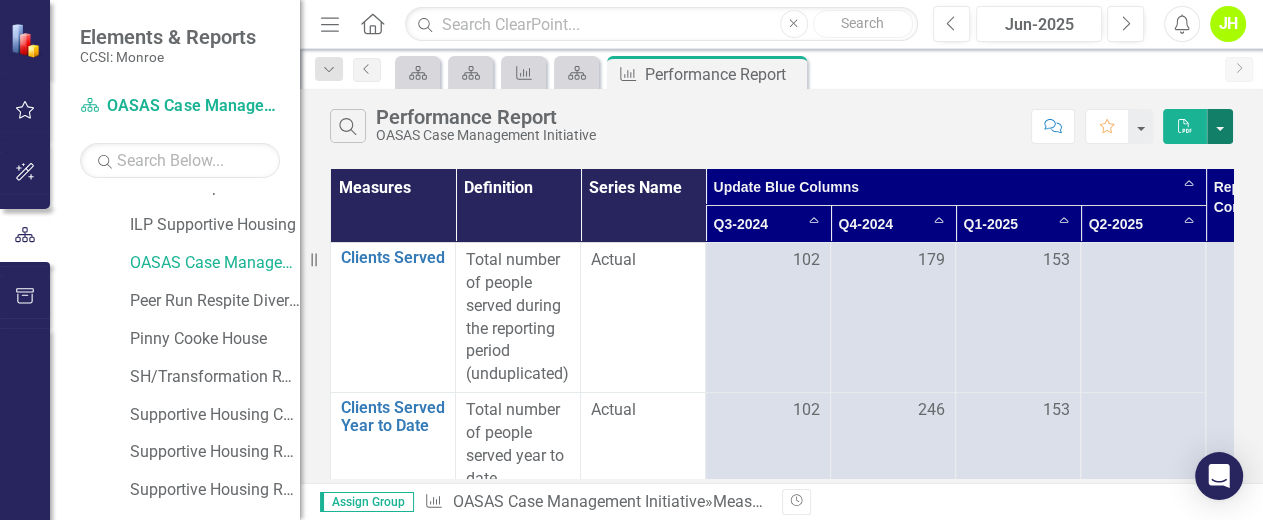 click at bounding box center [1220, 126] 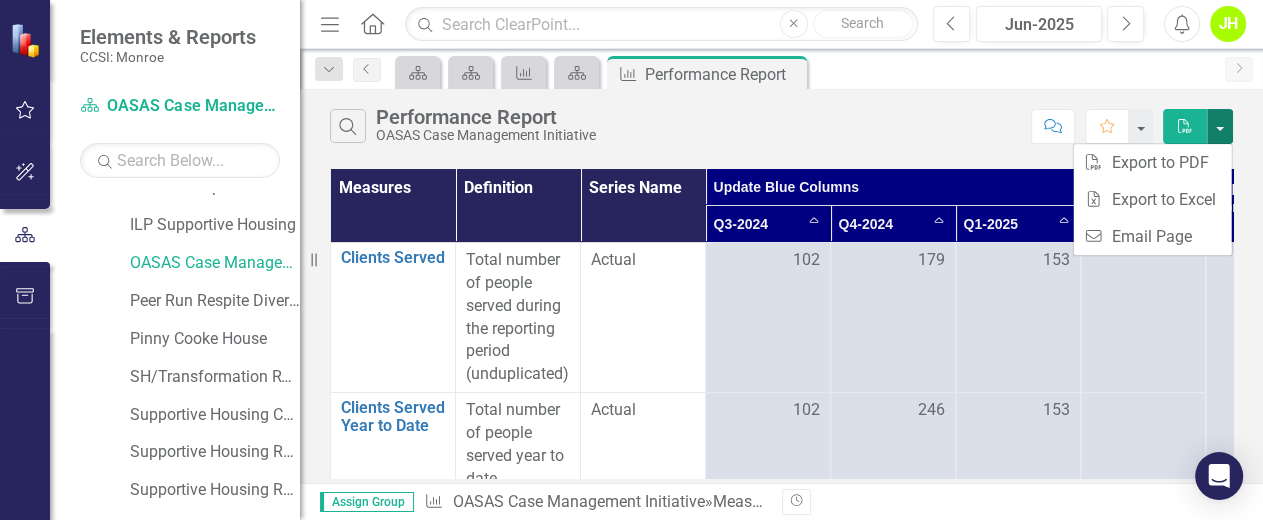 click at bounding box center (1220, 126) 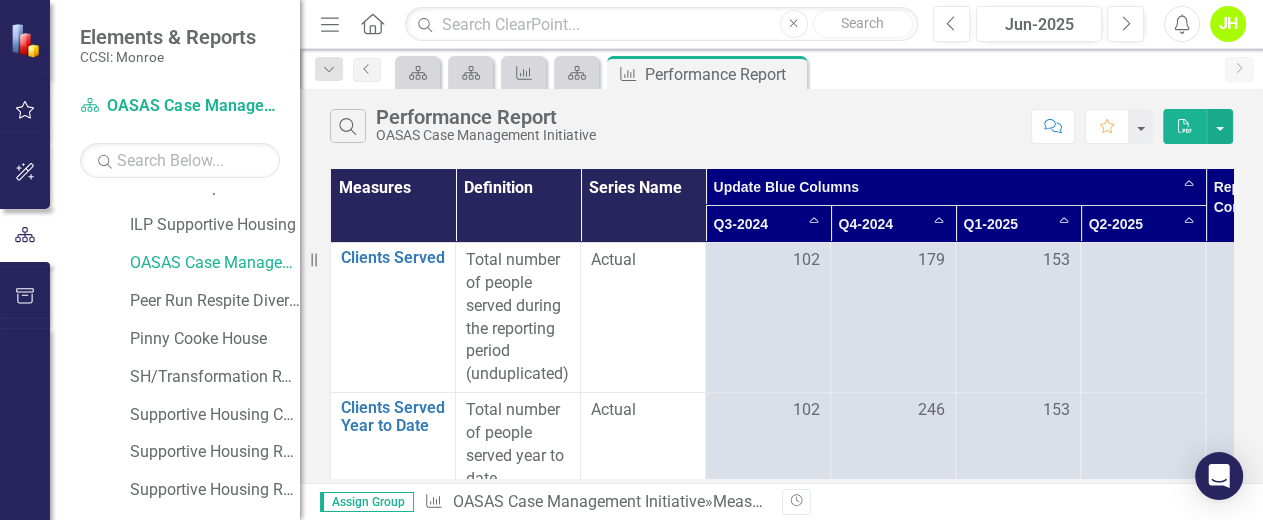 click on "PDF" at bounding box center [1185, 126] 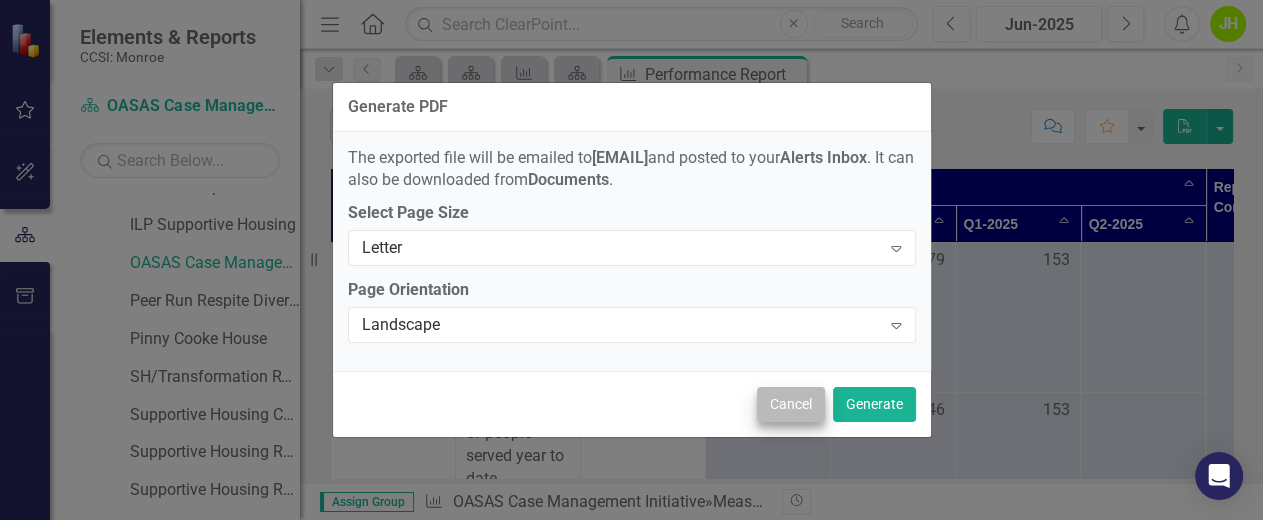 drag, startPoint x: 783, startPoint y: 424, endPoint x: 789, endPoint y: 413, distance: 12.529964 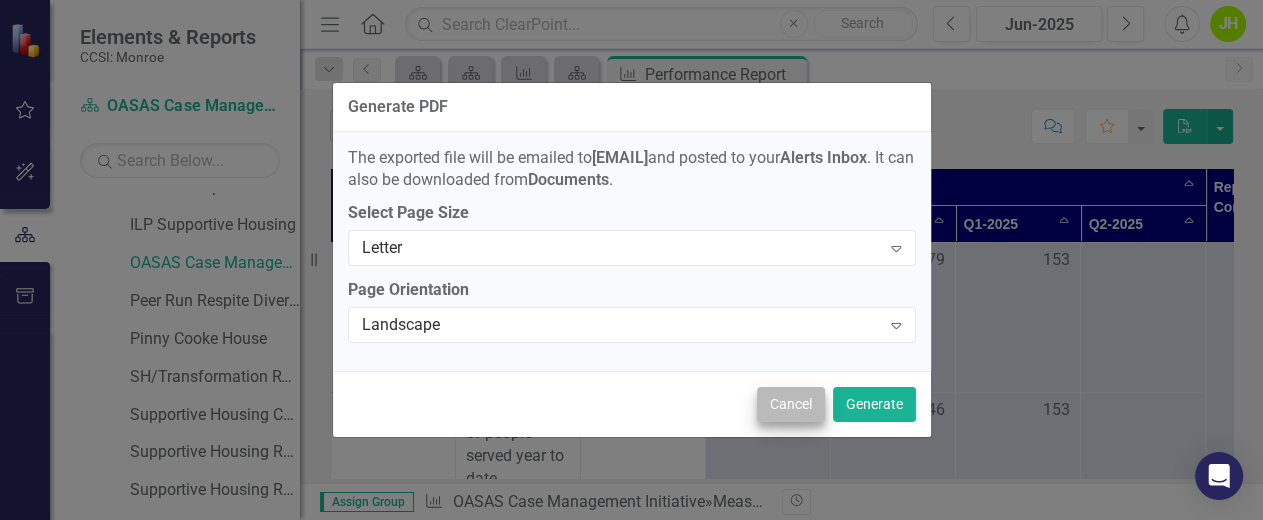 click on "Cancel Generate" at bounding box center (632, 404) 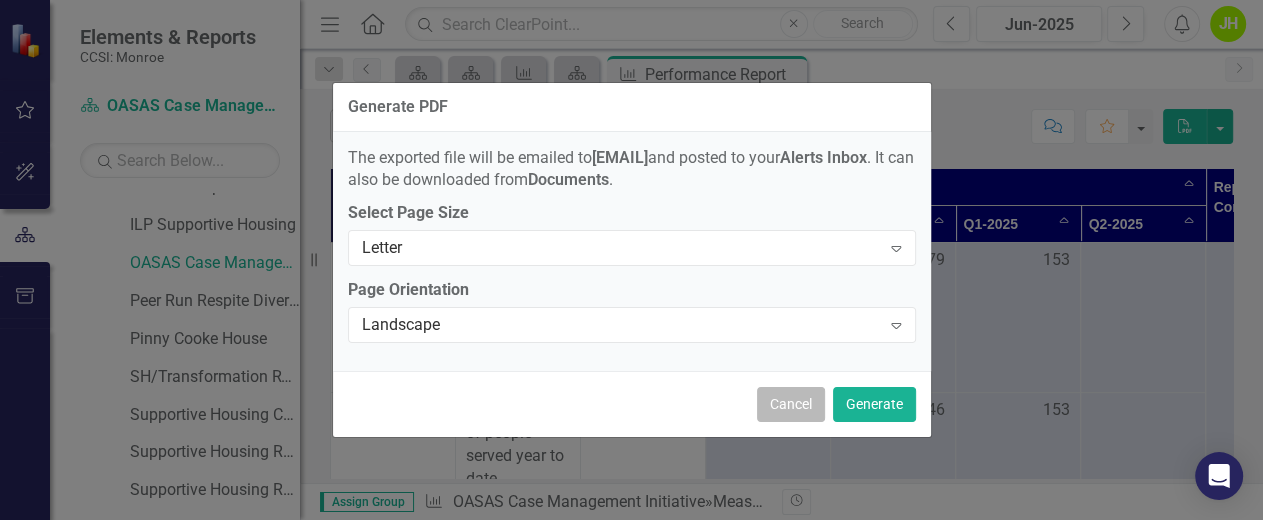 click on "Cancel" at bounding box center [791, 404] 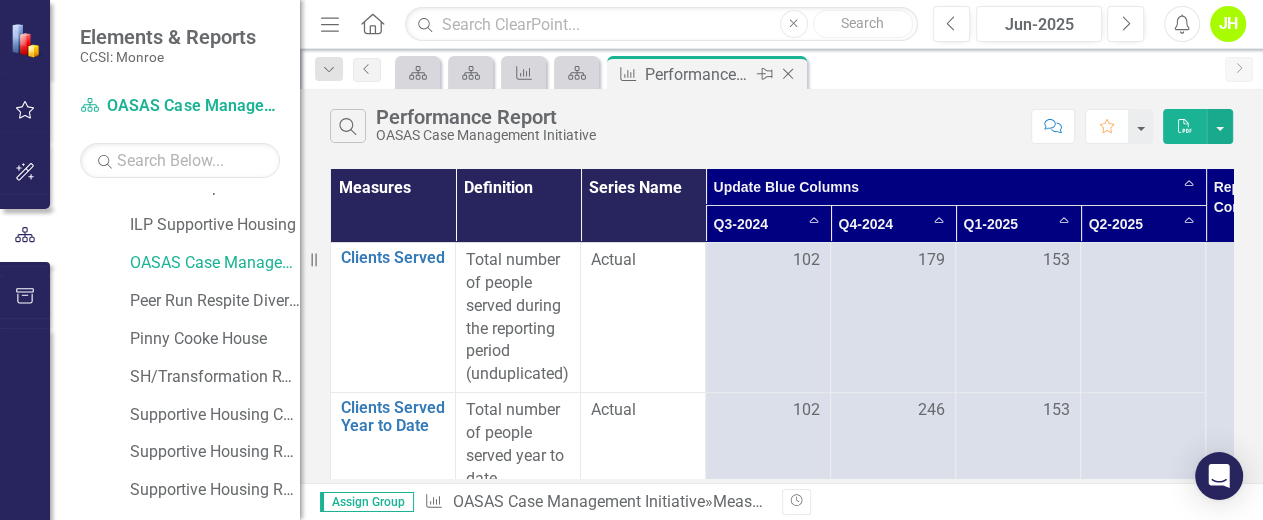 click on "Performance Report" at bounding box center (698, 74) 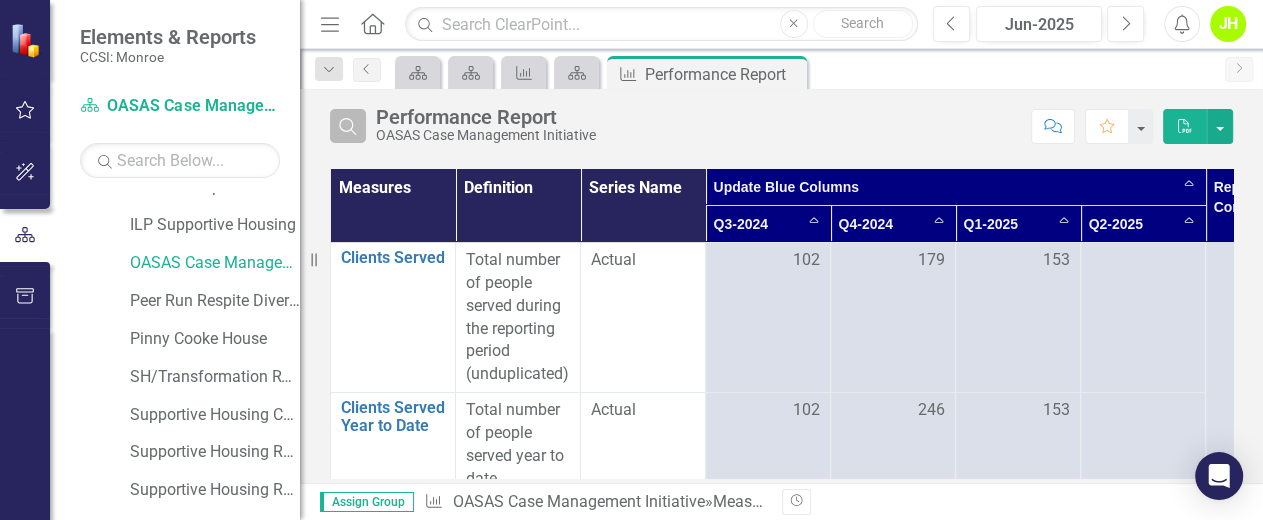 click on "Search" at bounding box center [348, 126] 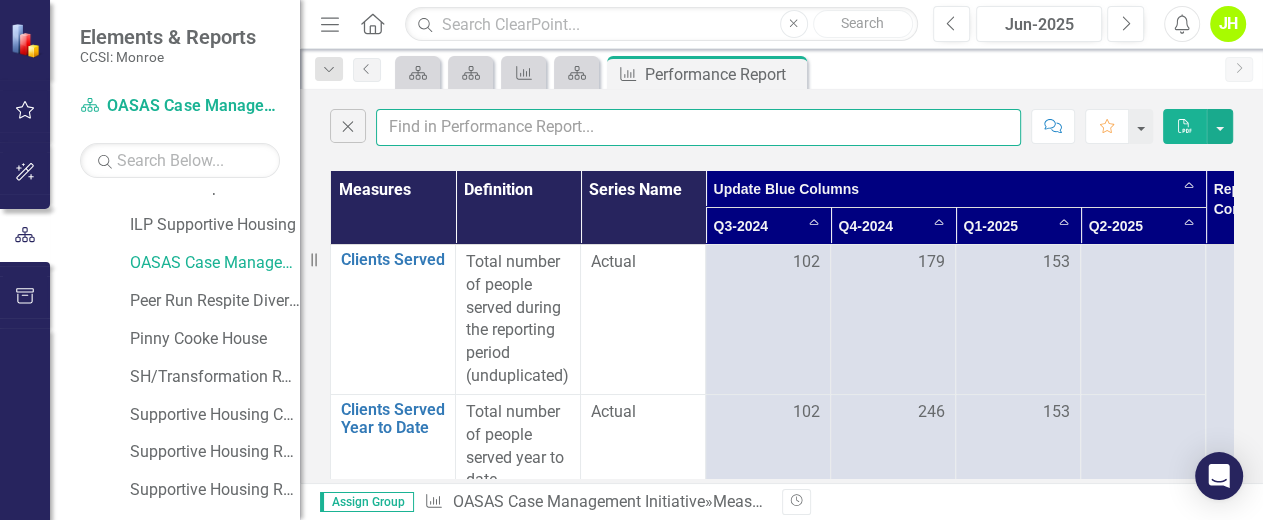 click at bounding box center [698, 127] 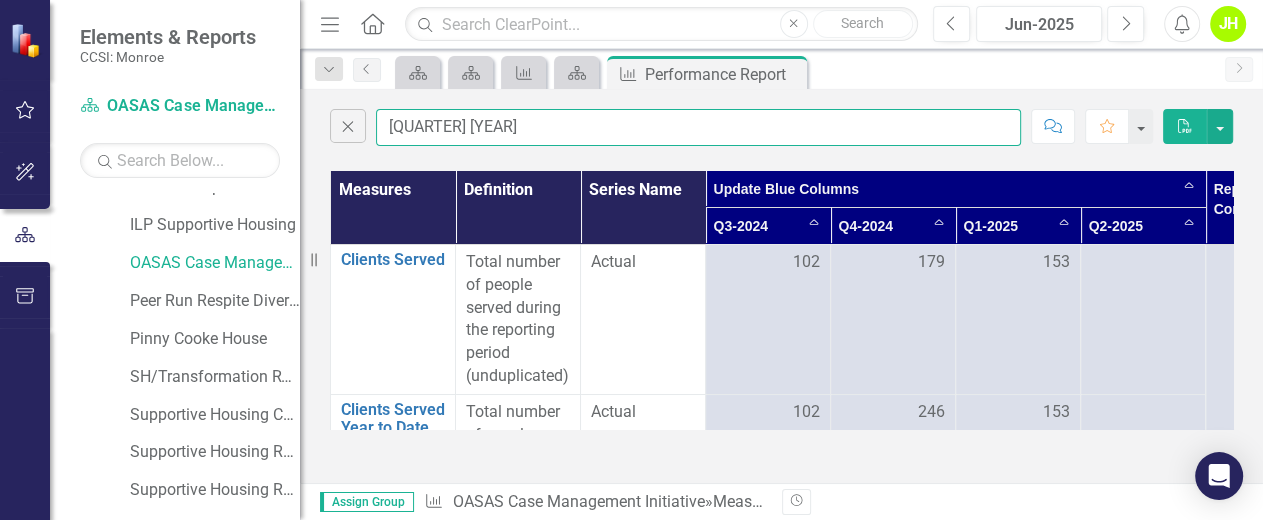 type on "[QUARTER] [YEAR]" 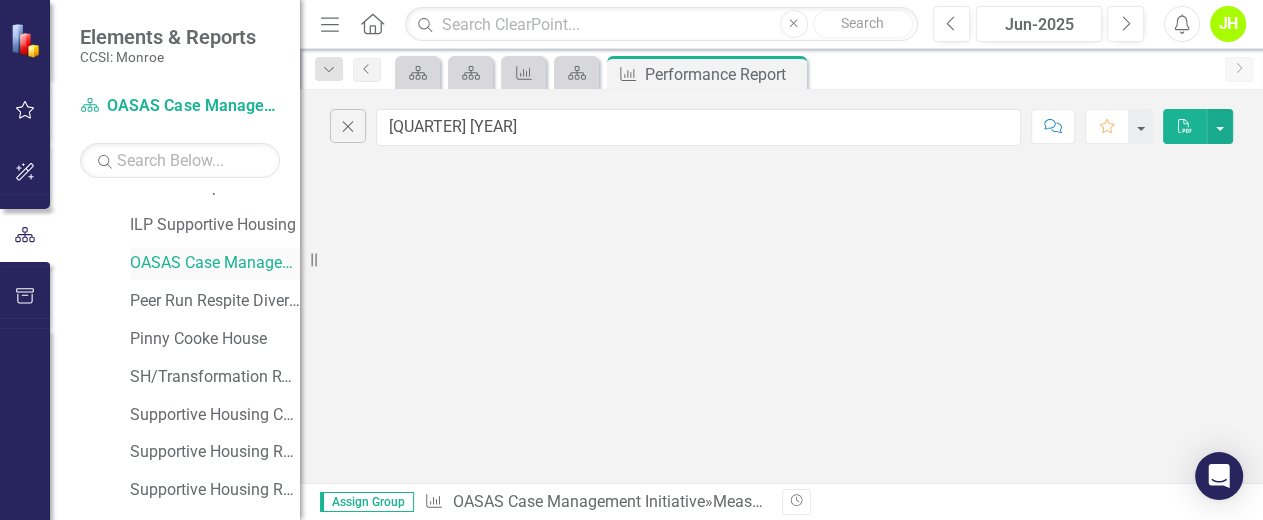 click on "OASAS Case Management Initiative" at bounding box center (215, 263) 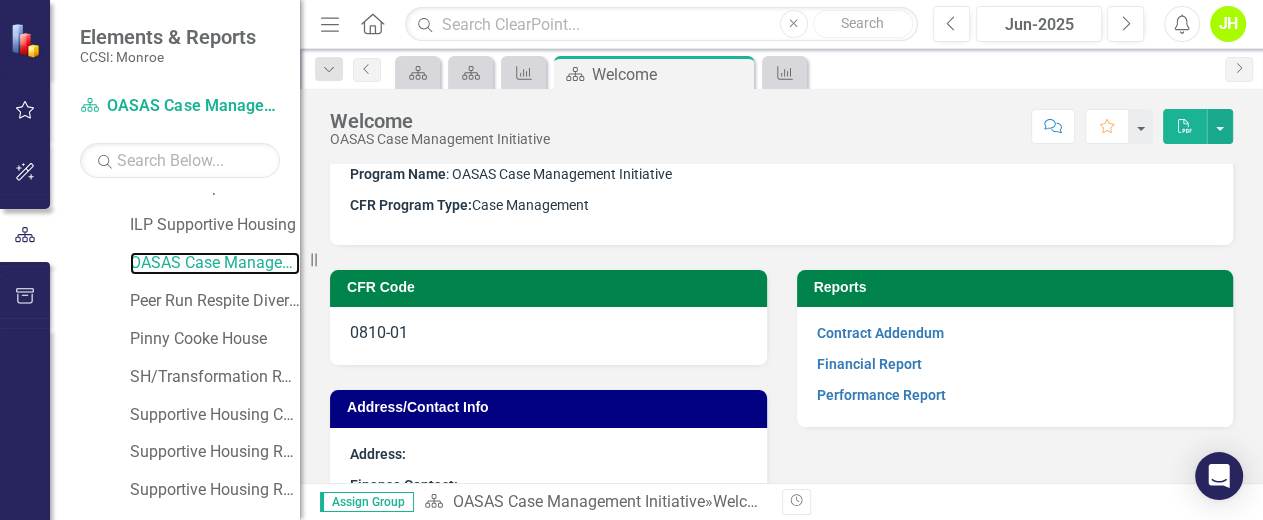 scroll, scrollTop: 133, scrollLeft: 0, axis: vertical 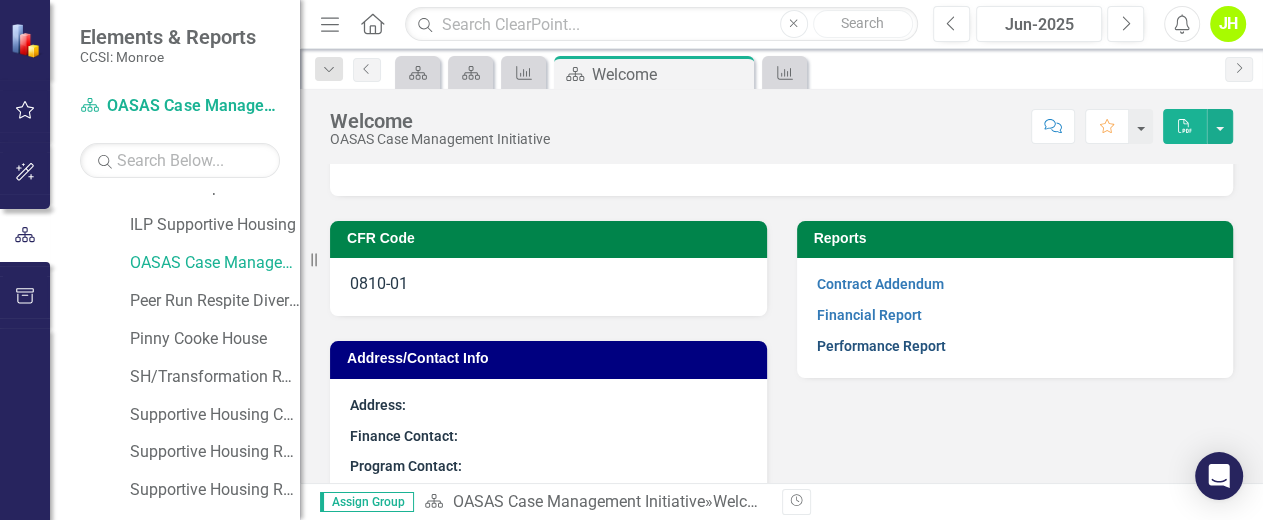 click on "Performance Report" at bounding box center [881, 346] 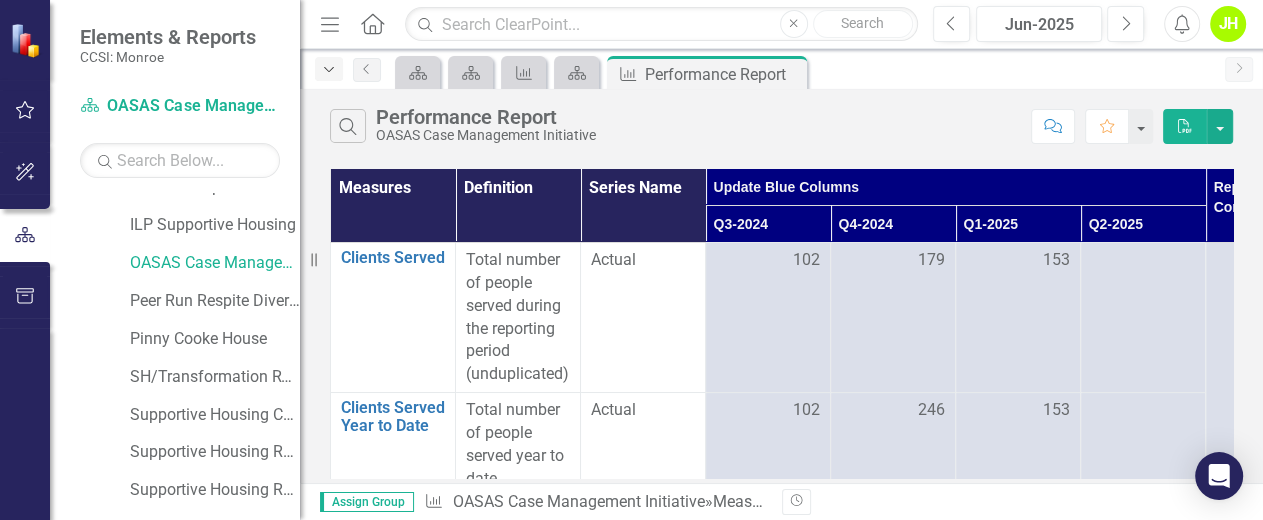 click on "Dropdown" at bounding box center (329, 70) 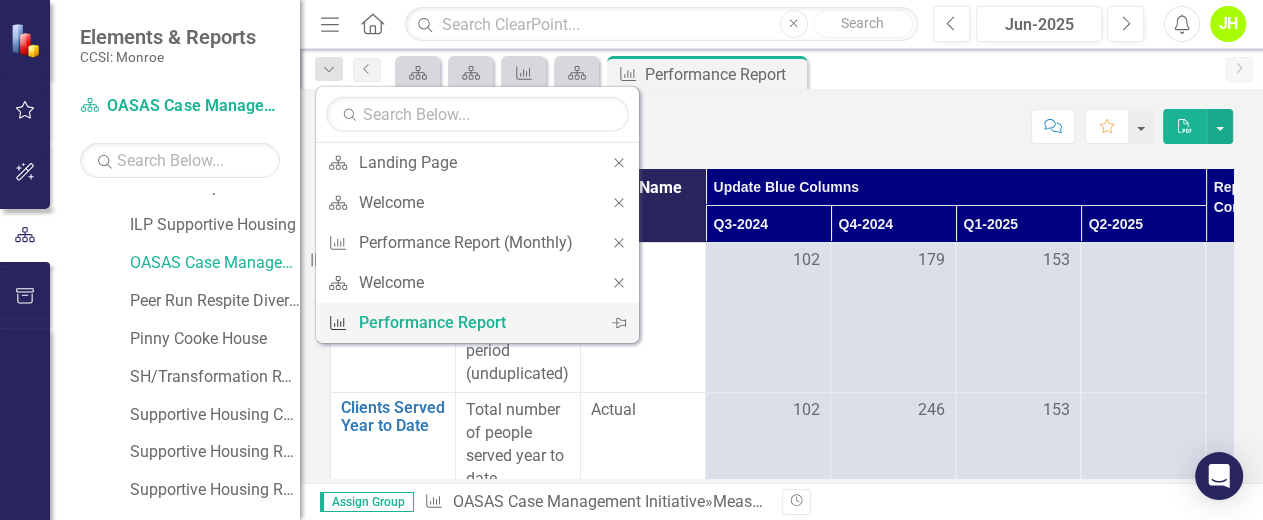 click on "Performance Report" at bounding box center [474, 322] 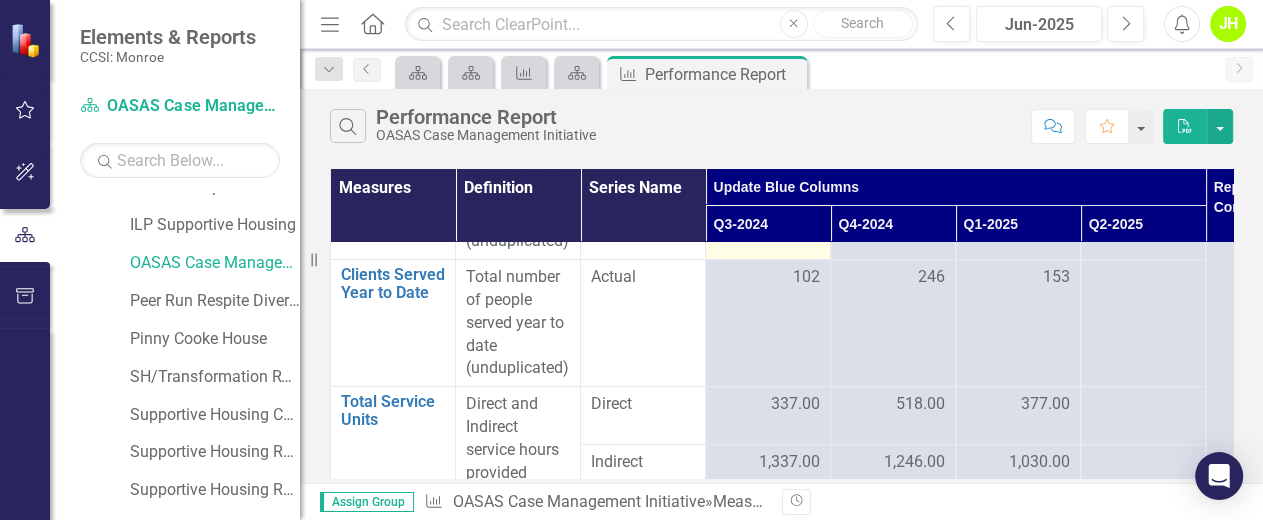 scroll, scrollTop: 0, scrollLeft: 0, axis: both 